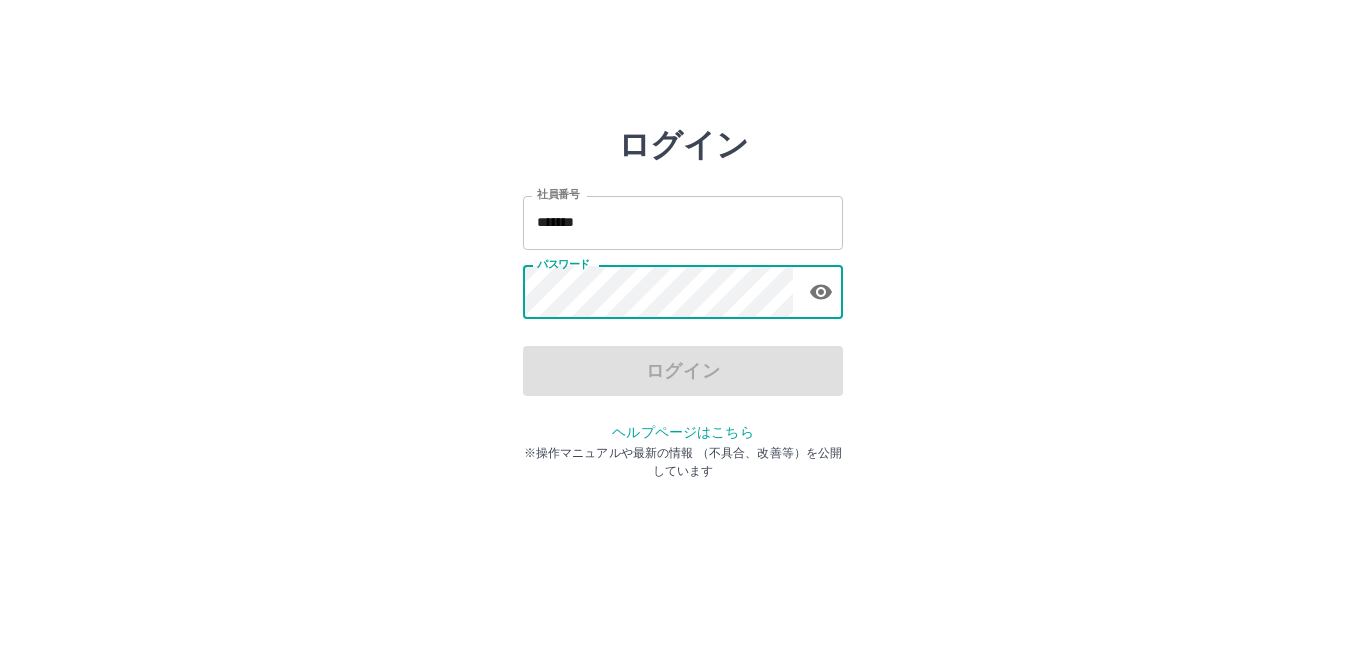 scroll, scrollTop: 0, scrollLeft: 0, axis: both 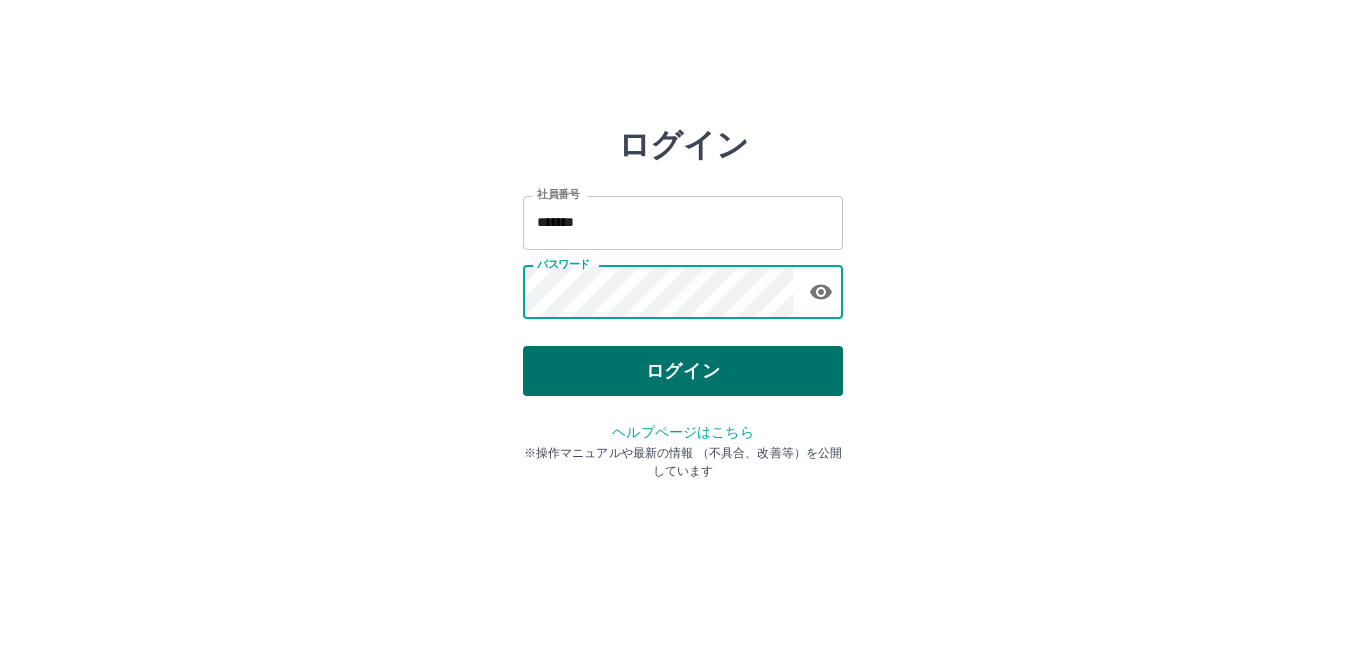 click on "ログイン" at bounding box center (683, 371) 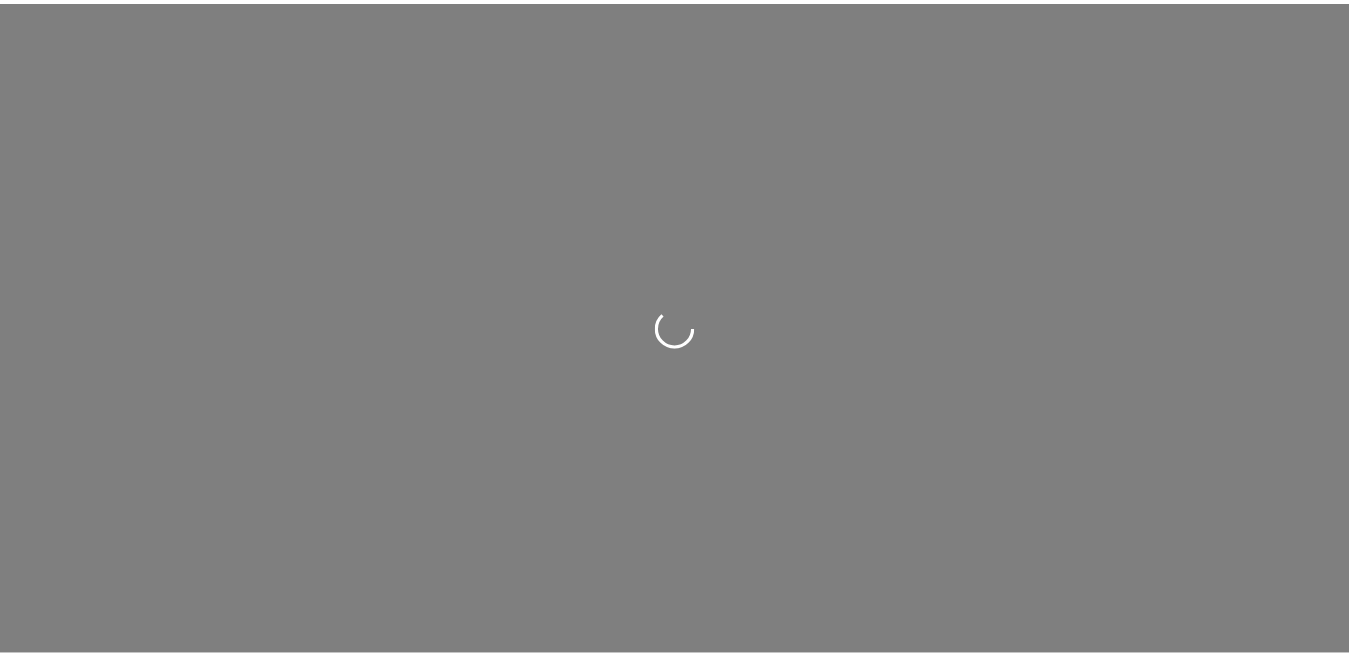 scroll, scrollTop: 0, scrollLeft: 0, axis: both 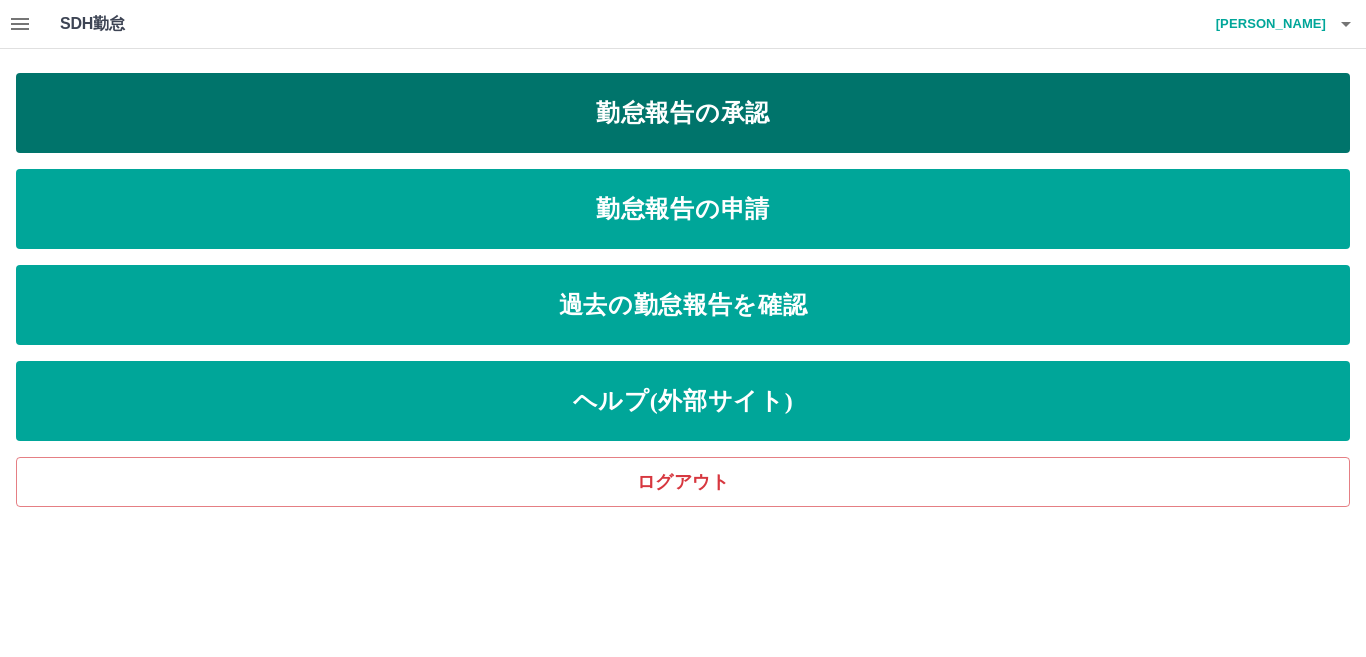 click on "勤怠報告の承認" at bounding box center [683, 113] 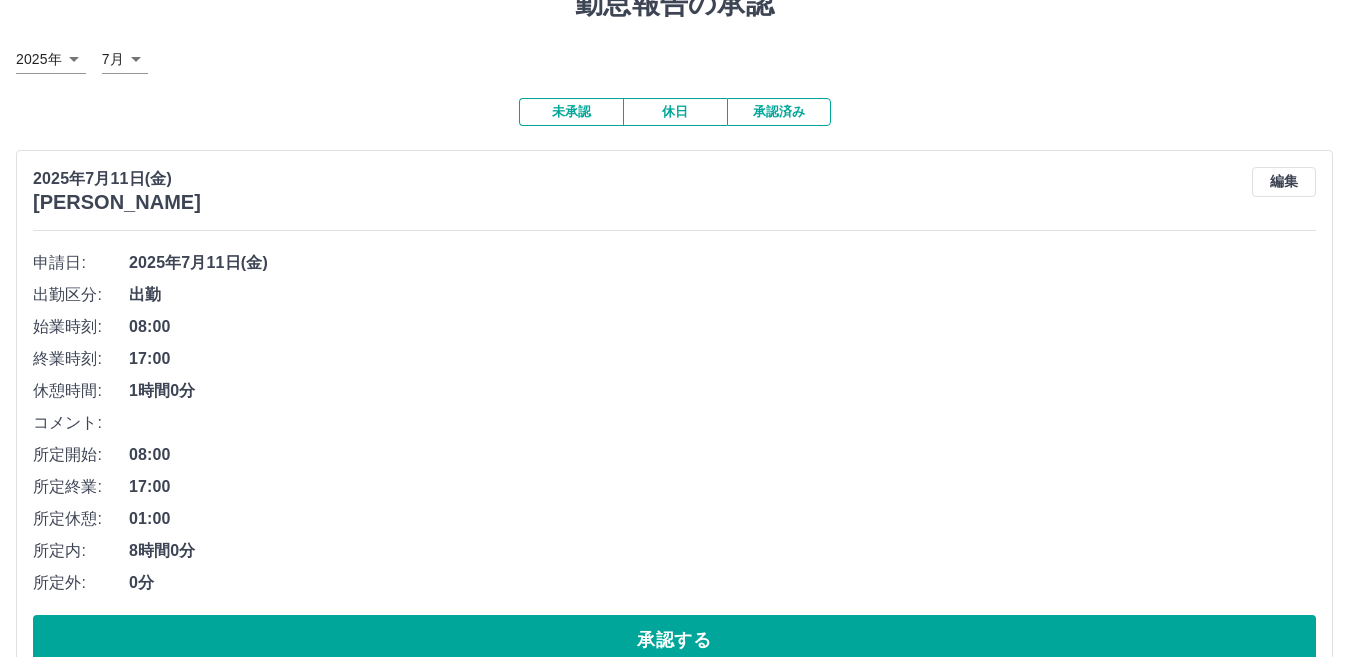scroll, scrollTop: 200, scrollLeft: 0, axis: vertical 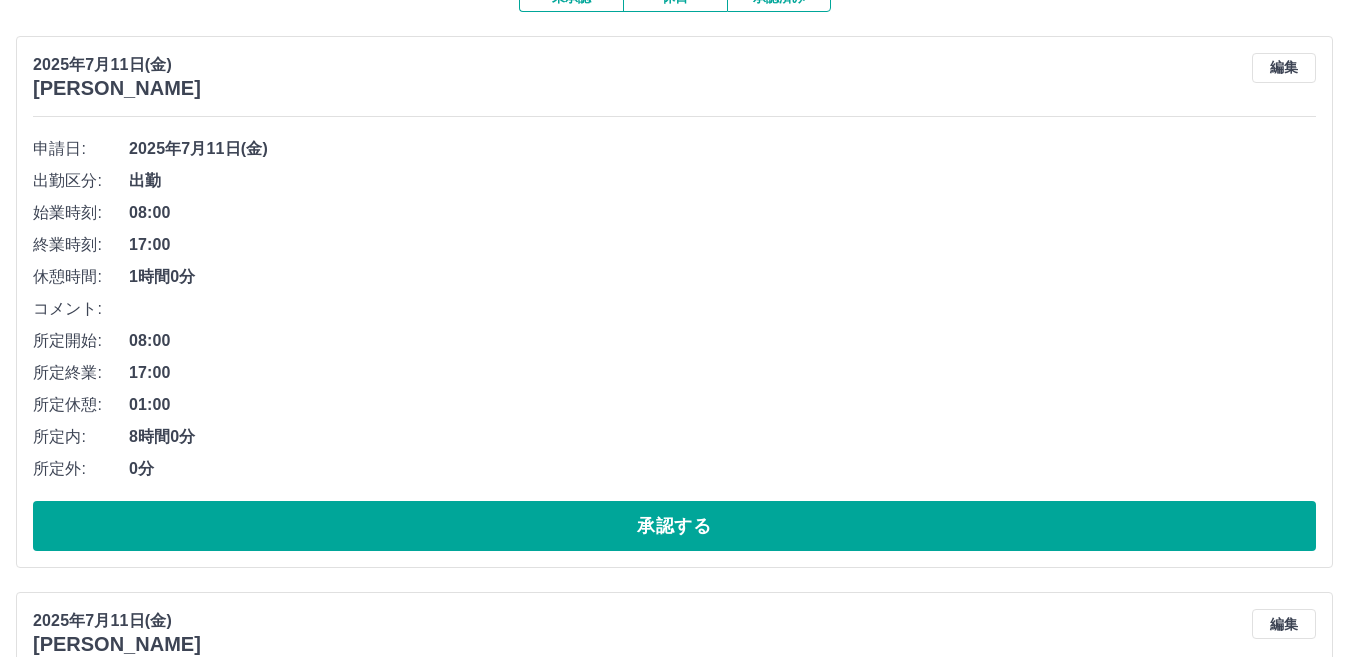 drag, startPoint x: 465, startPoint y: 524, endPoint x: 423, endPoint y: 493, distance: 52.201534 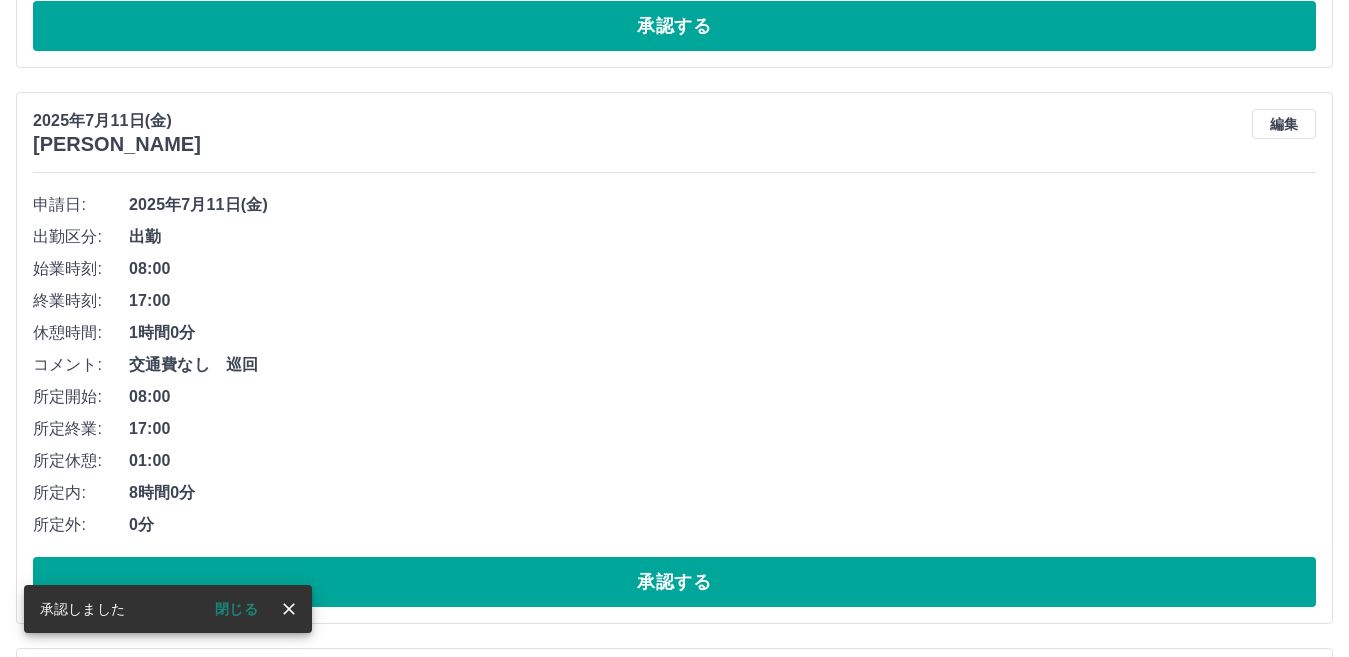 scroll, scrollTop: 800, scrollLeft: 0, axis: vertical 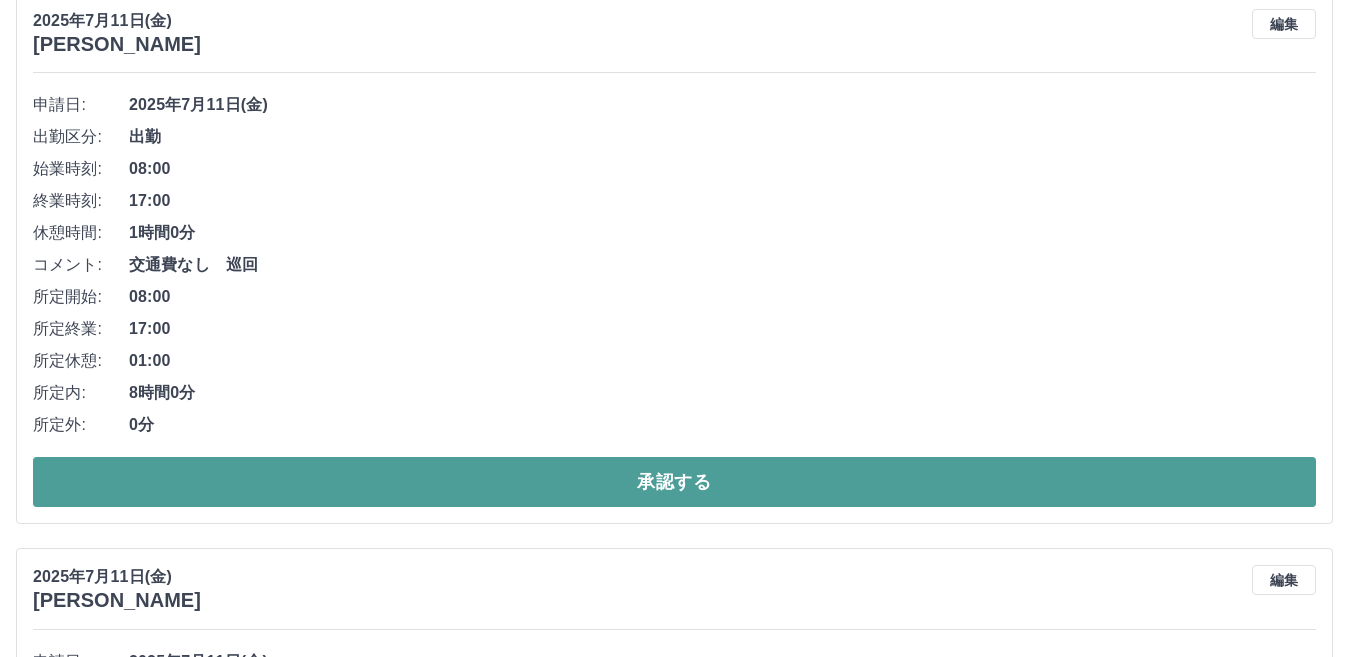 click on "承認する" at bounding box center (674, 482) 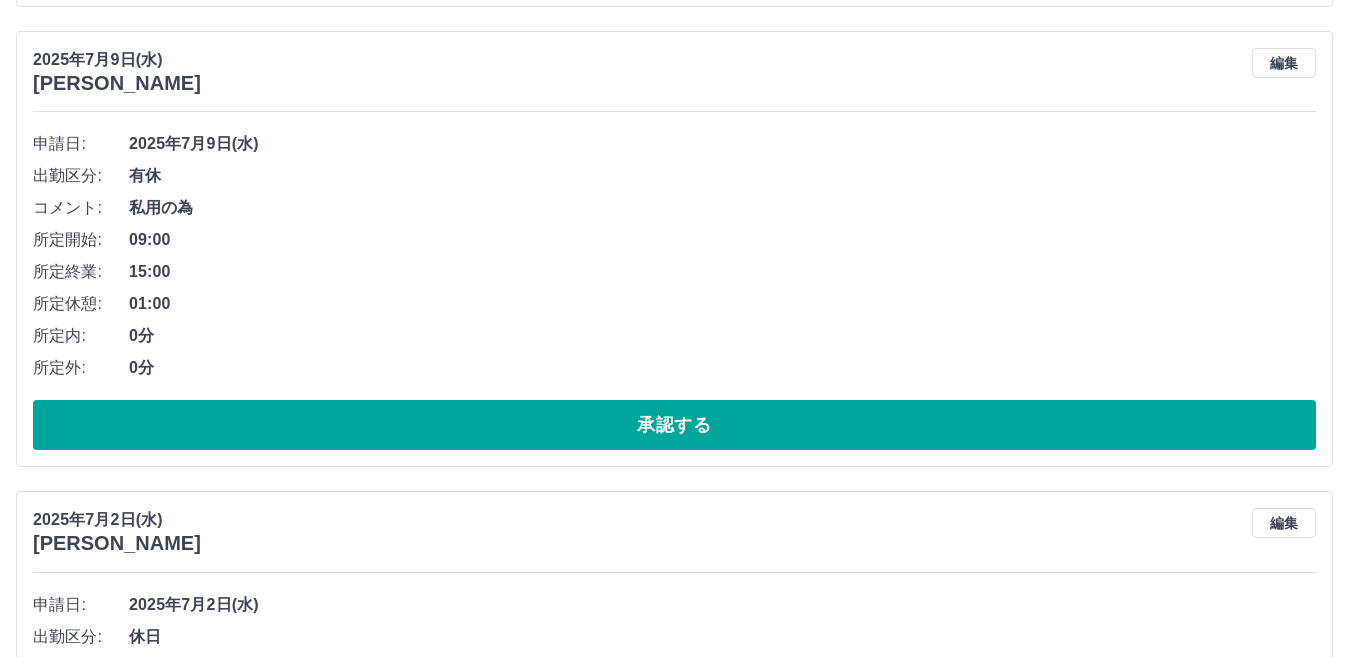 scroll, scrollTop: 2444, scrollLeft: 0, axis: vertical 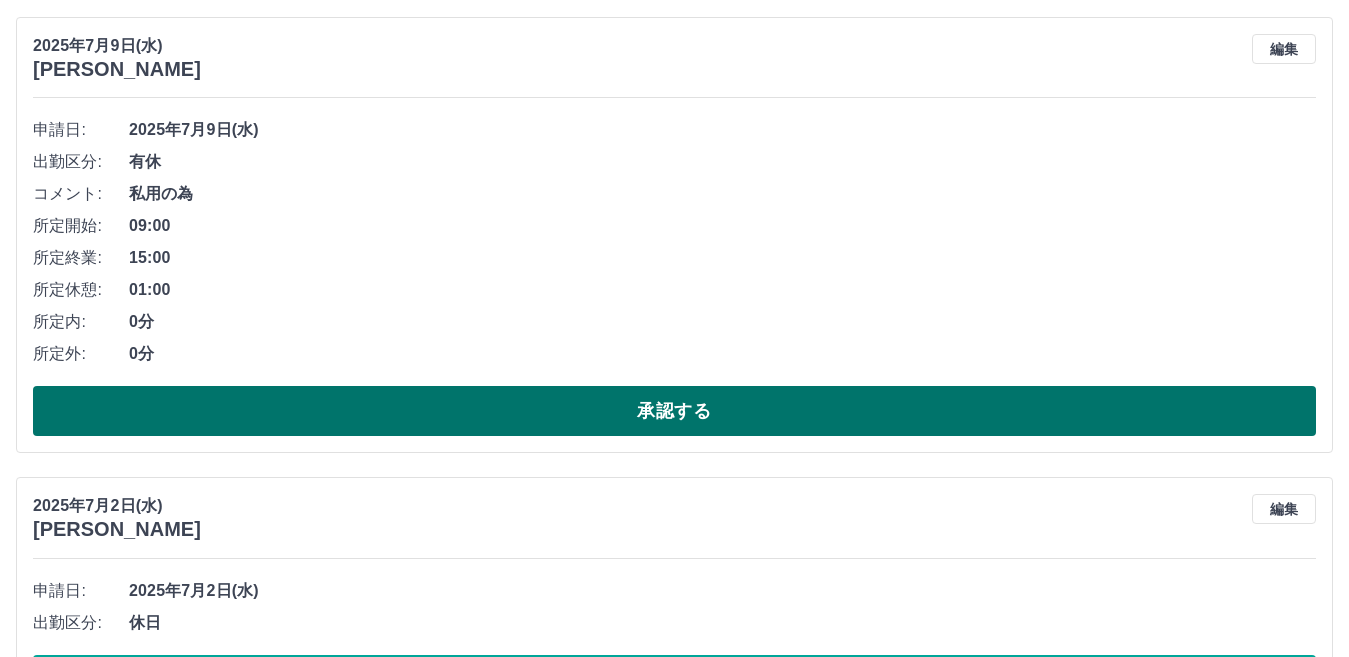 click on "承認する" at bounding box center [674, 411] 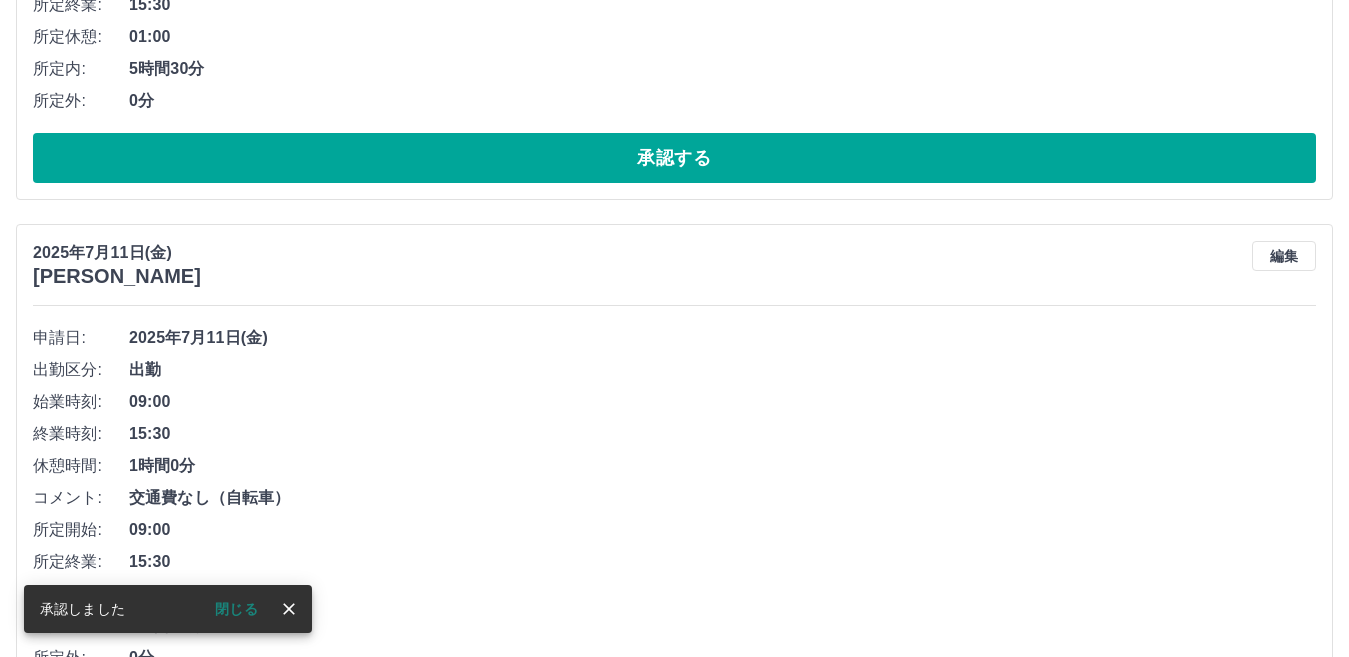 scroll, scrollTop: 784, scrollLeft: 0, axis: vertical 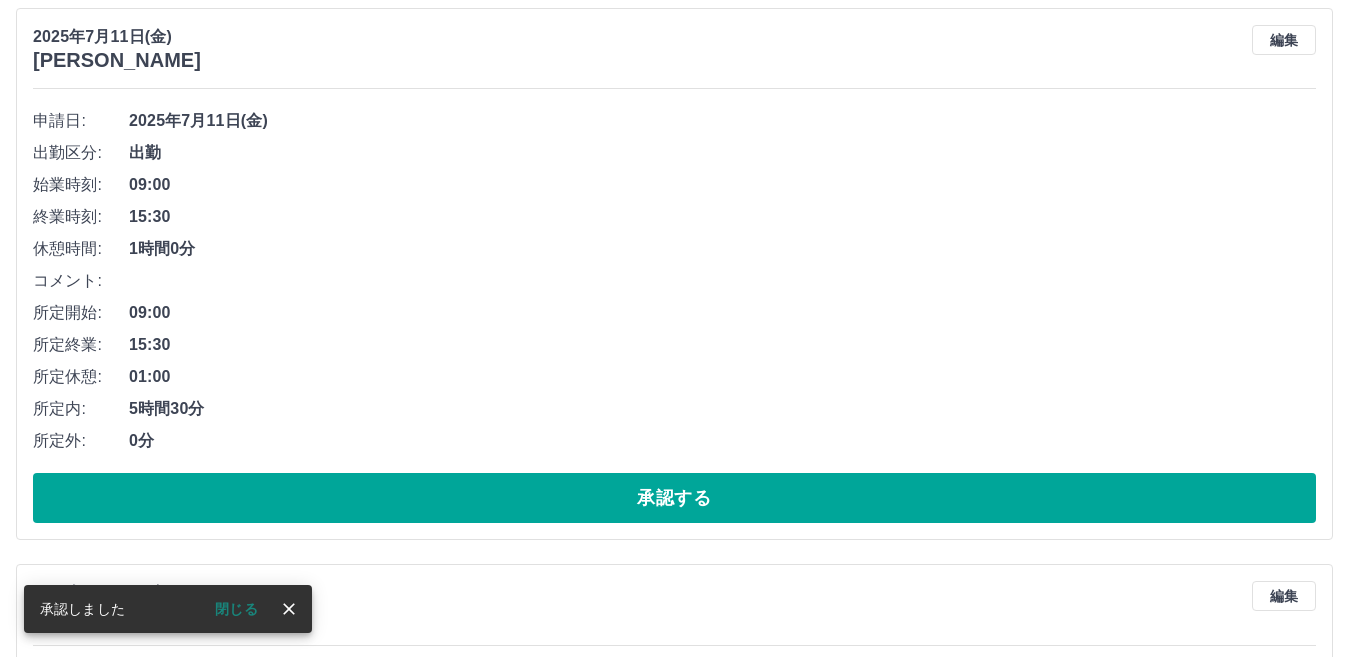 click on "編集" at bounding box center (1284, 40) 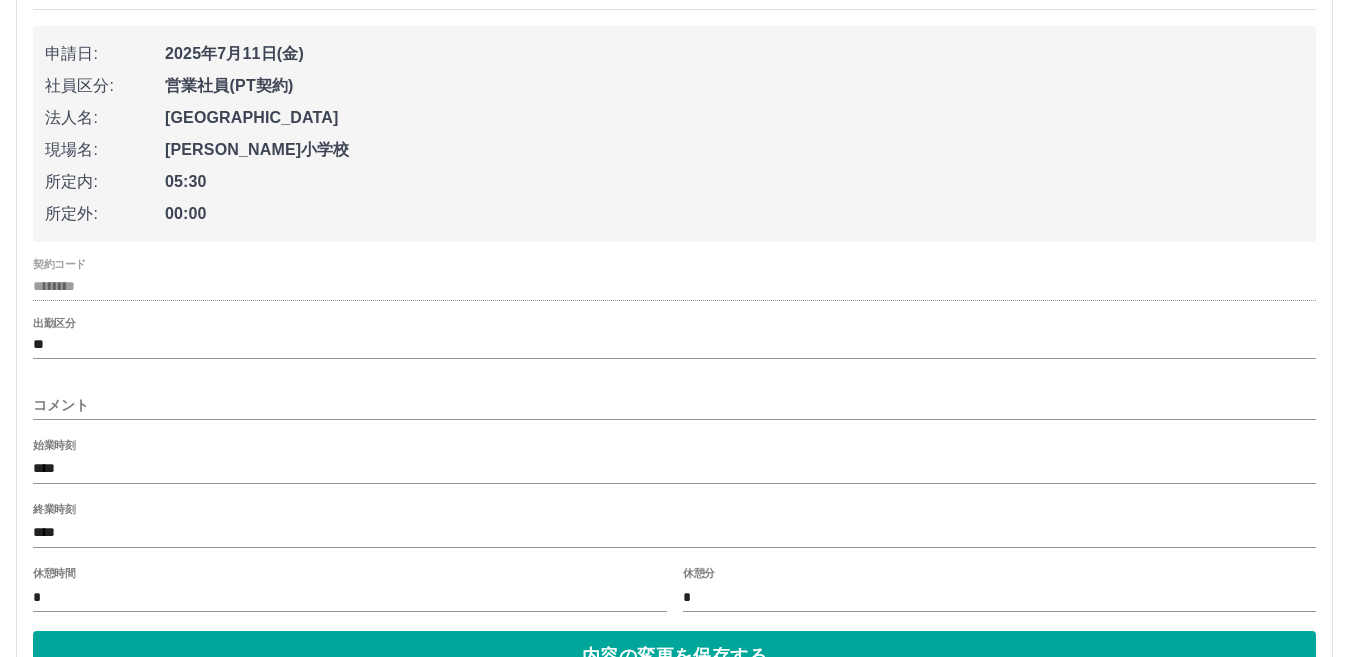 scroll, scrollTop: 984, scrollLeft: 0, axis: vertical 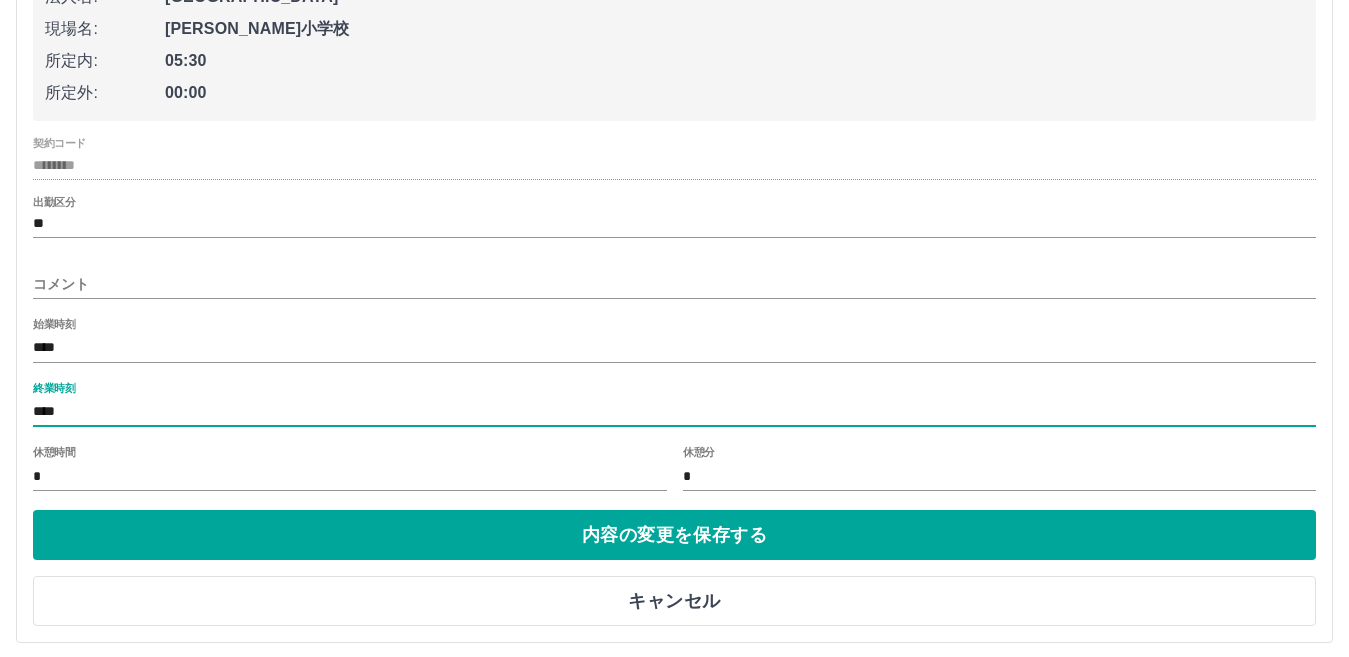 drag, startPoint x: 76, startPoint y: 412, endPoint x: 0, endPoint y: 394, distance: 78.10249 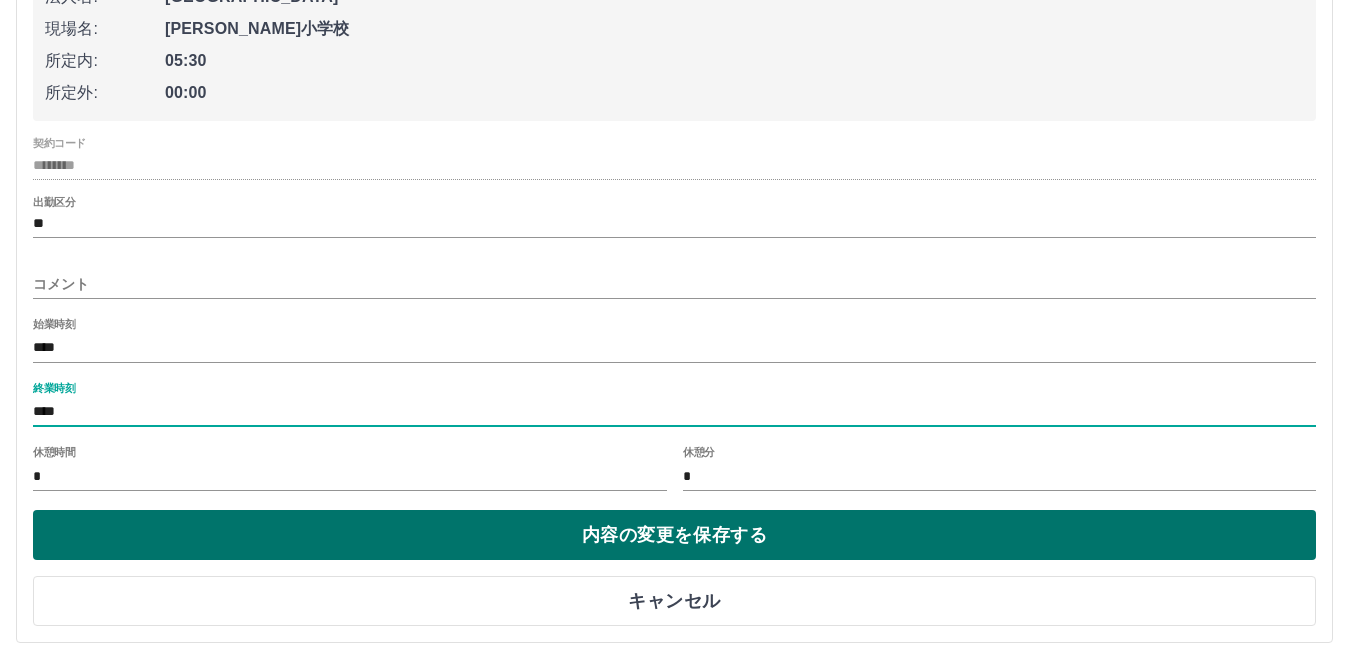 type on "****" 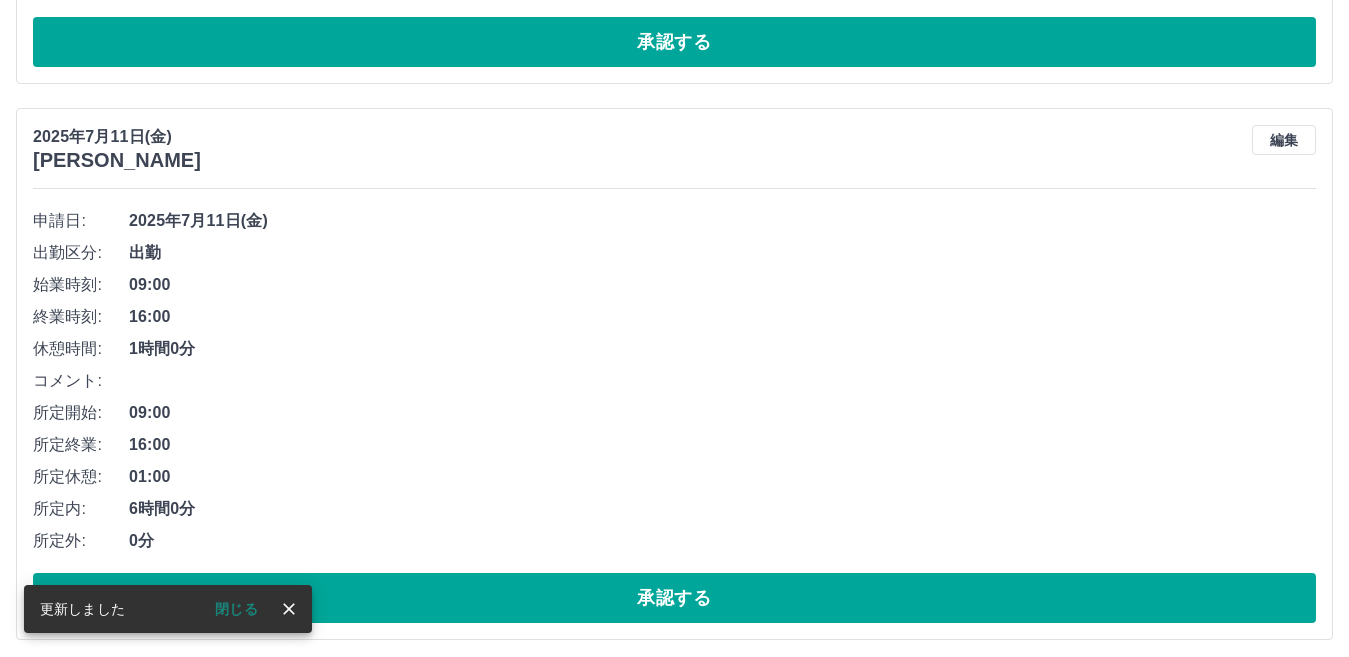 scroll, scrollTop: 784, scrollLeft: 0, axis: vertical 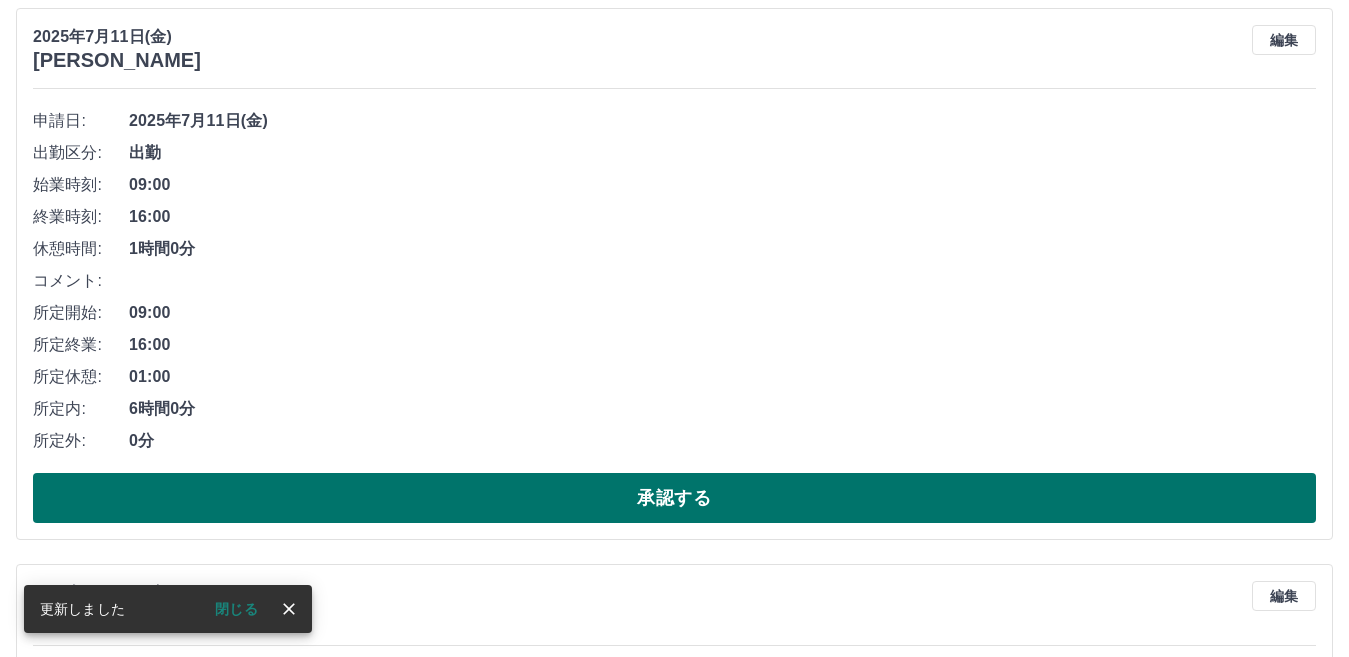 click on "承認する" at bounding box center [674, 498] 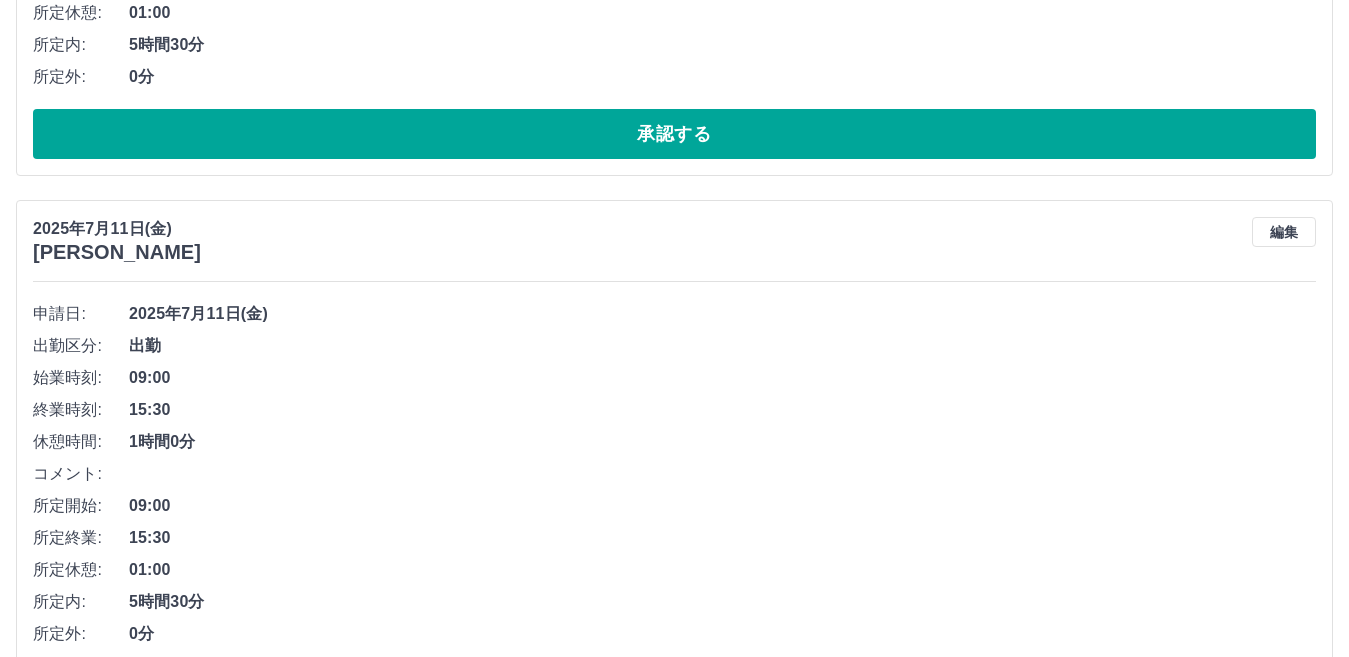 scroll, scrollTop: 1228, scrollLeft: 0, axis: vertical 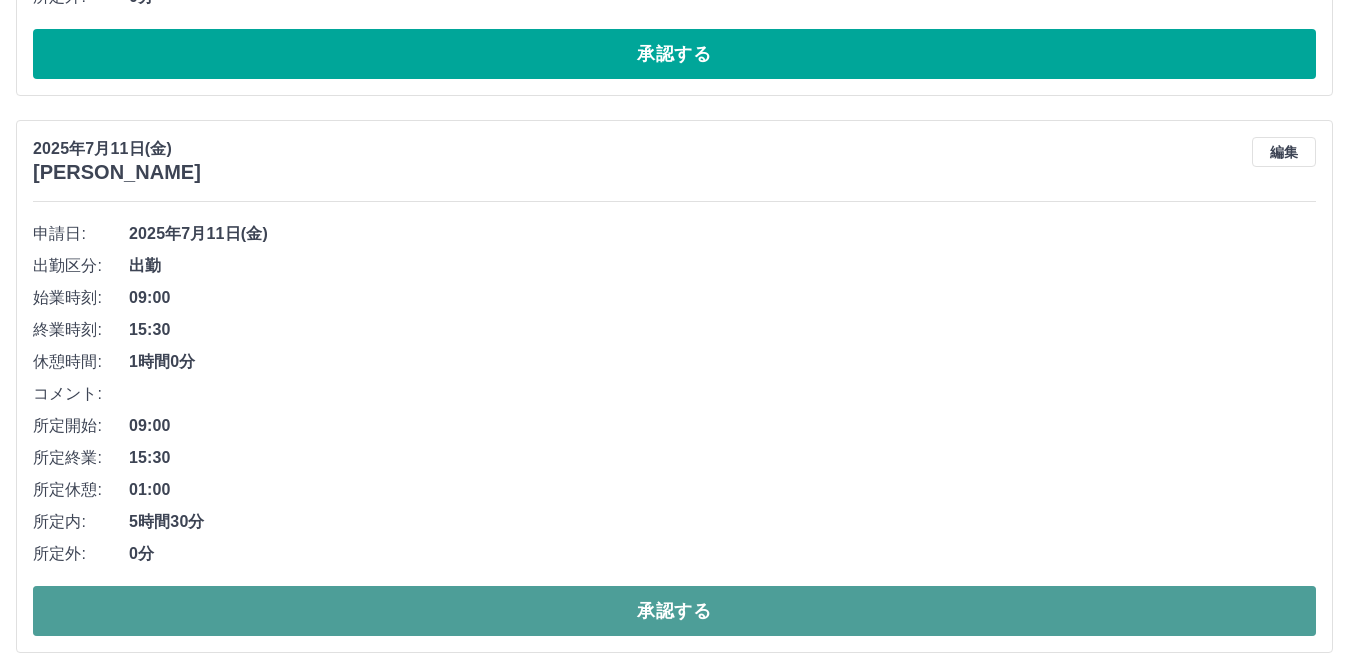 click on "承認する" at bounding box center [674, 611] 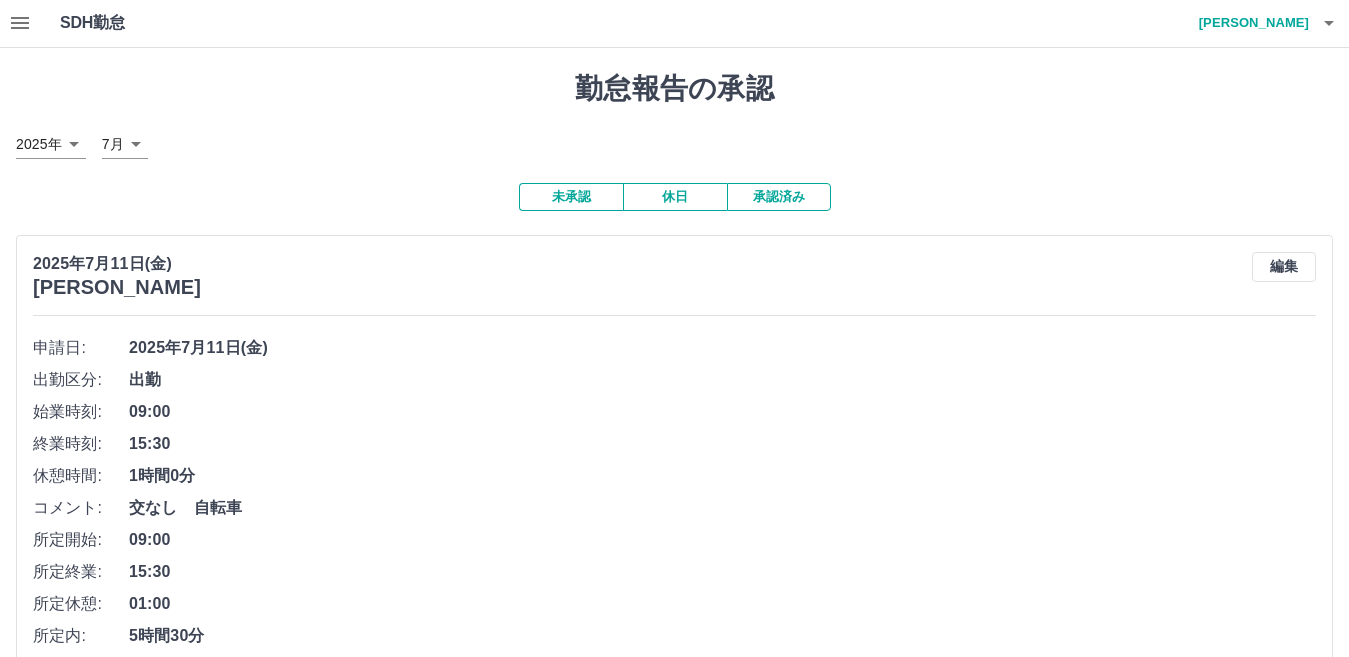 scroll, scrollTop: 0, scrollLeft: 0, axis: both 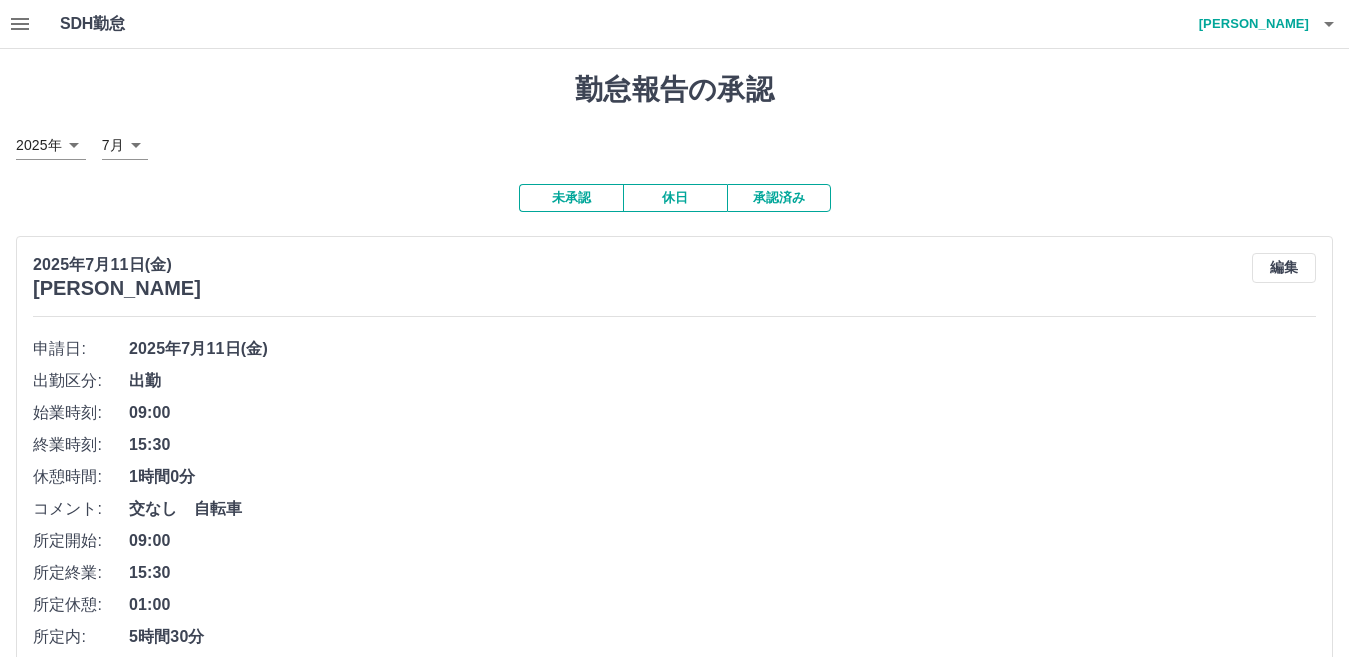 click 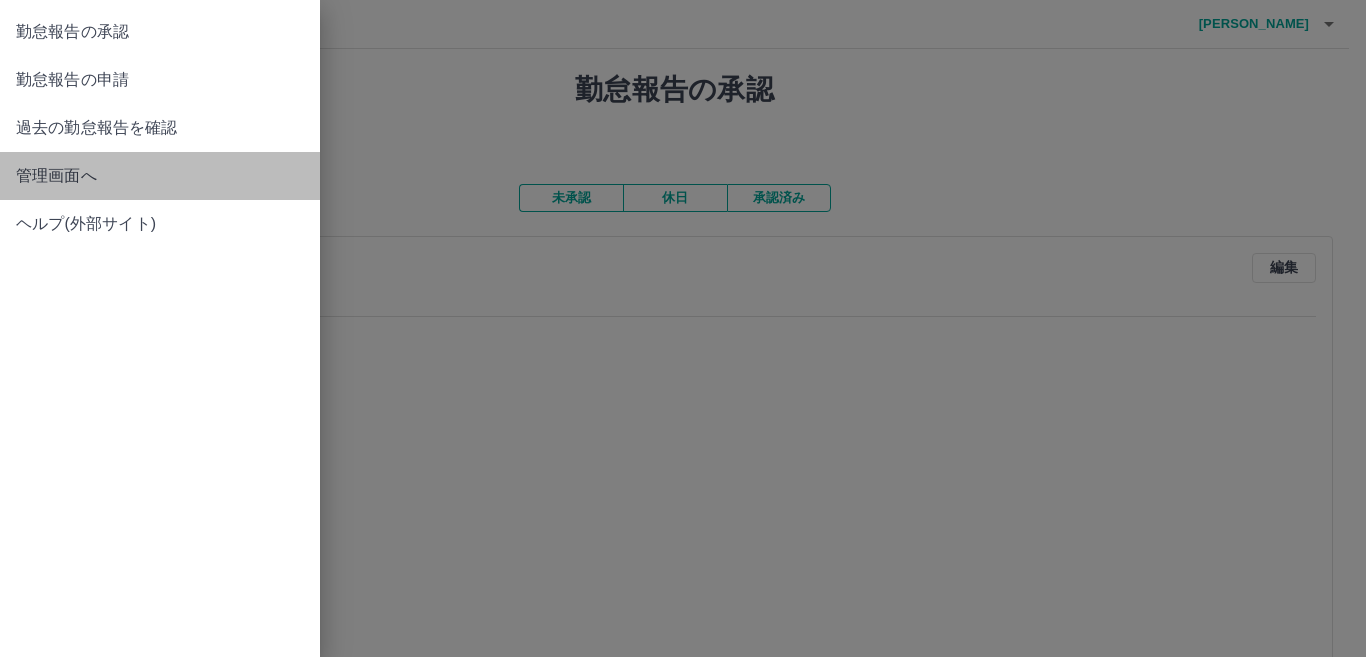 click on "管理画面へ" at bounding box center (160, 176) 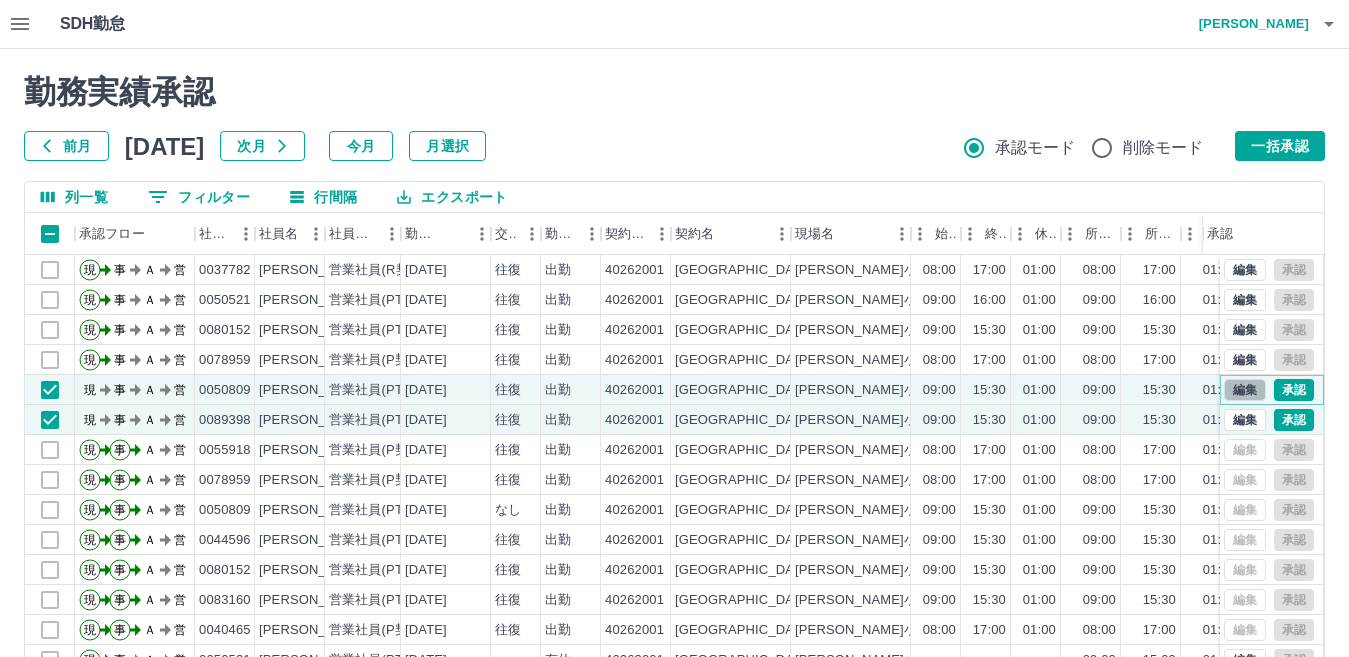 click on "編集" at bounding box center [1245, 390] 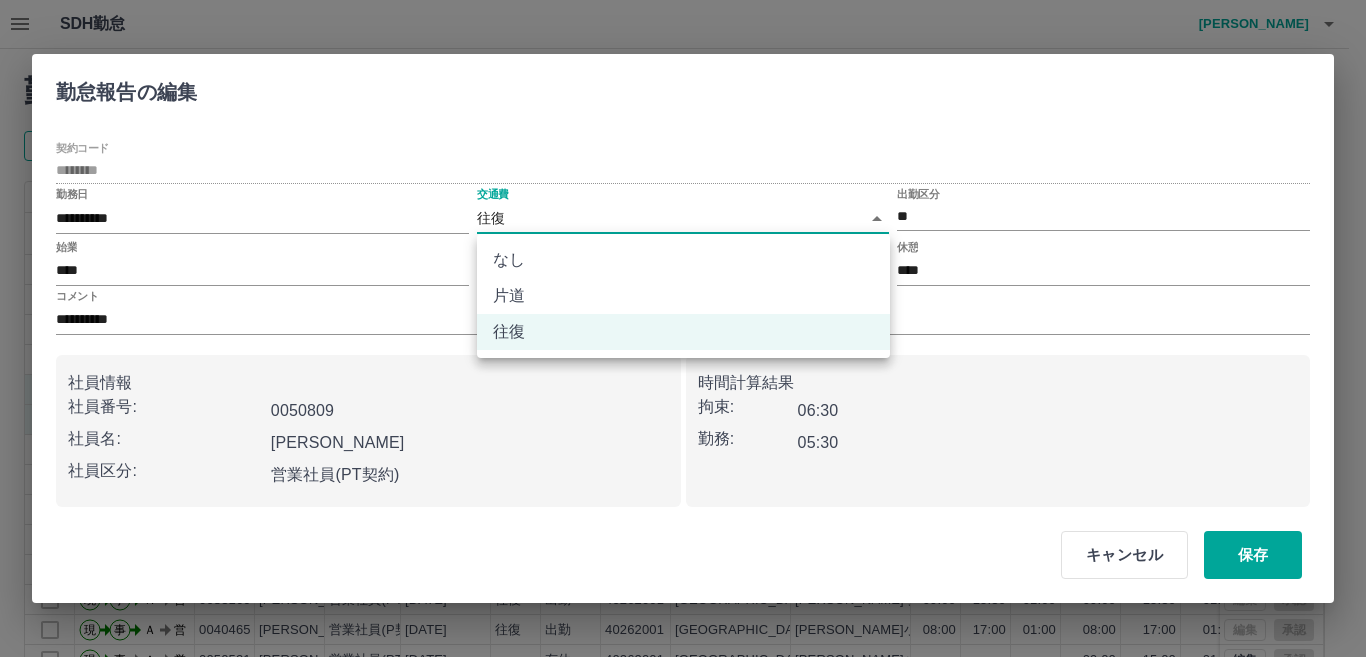 click on "SDH勤怠 門田　幸子 勤務実績承認 前月 2025年07月 次月 今月 月選択 承認モード 削除モード 一括承認 列一覧 0 フィルター 行間隔 エクスポート 承認フロー 社員番号 社員名 社員区分 勤務日 交通費 勤務区分 契約コード 契約名 現場名 始業 終業 休憩 所定開始 所定終業 所定休憩 拘束 勤務 遅刻等 コメント ステータス 承認 現 事 Ａ 営 0037782 今井　和美 営業社員(R契約) 2025-07-11 往復 出勤 40262001 福岡市 有田小学校 08:00 17:00 01:00 08:00 17:00 01:00 09:00 08:00 00:00 交通費なし　巡回 事務担当者承認待 現 事 Ａ 営 0050521 大山　知子 営業社員(PT契約) 2025-07-11 往復 出勤 40262001 福岡市 有田小学校 09:00 16:00 01:00 09:00 16:00 01:00 07:00 06:00 00:00 事務担当者承認待 現 事 Ａ 営 0080152 内海　あずさ 営業社員(PT契約) 2025-07-11 往復 出勤 40262001 福岡市 有田小学校 09:00 15:30 01:00 09:00 15:30 01:00 -" at bounding box center [683, 422] 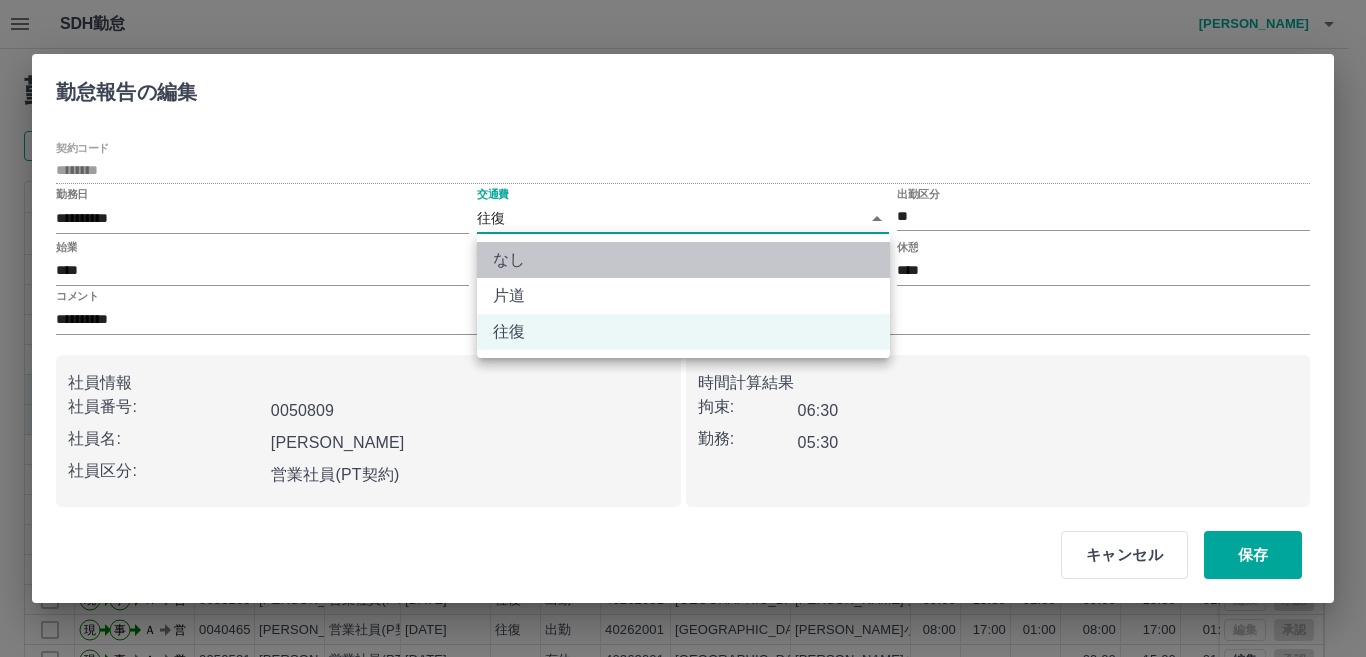 click on "なし" at bounding box center [683, 260] 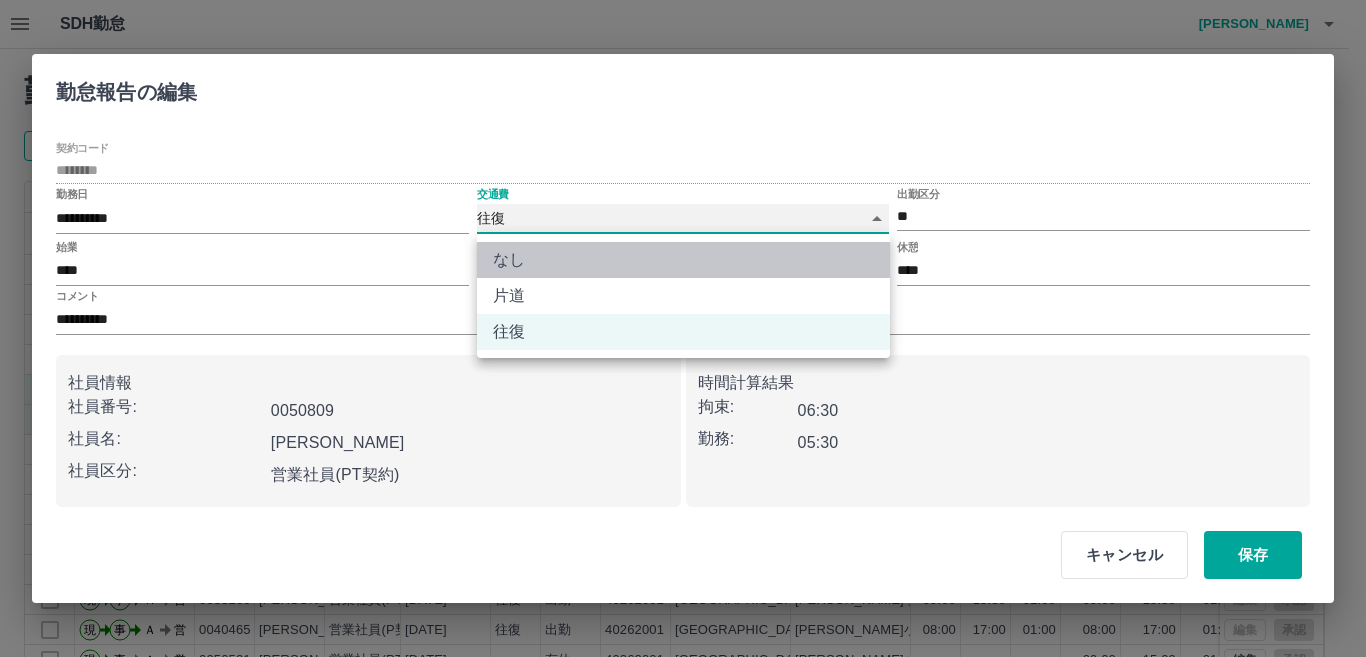 type on "****" 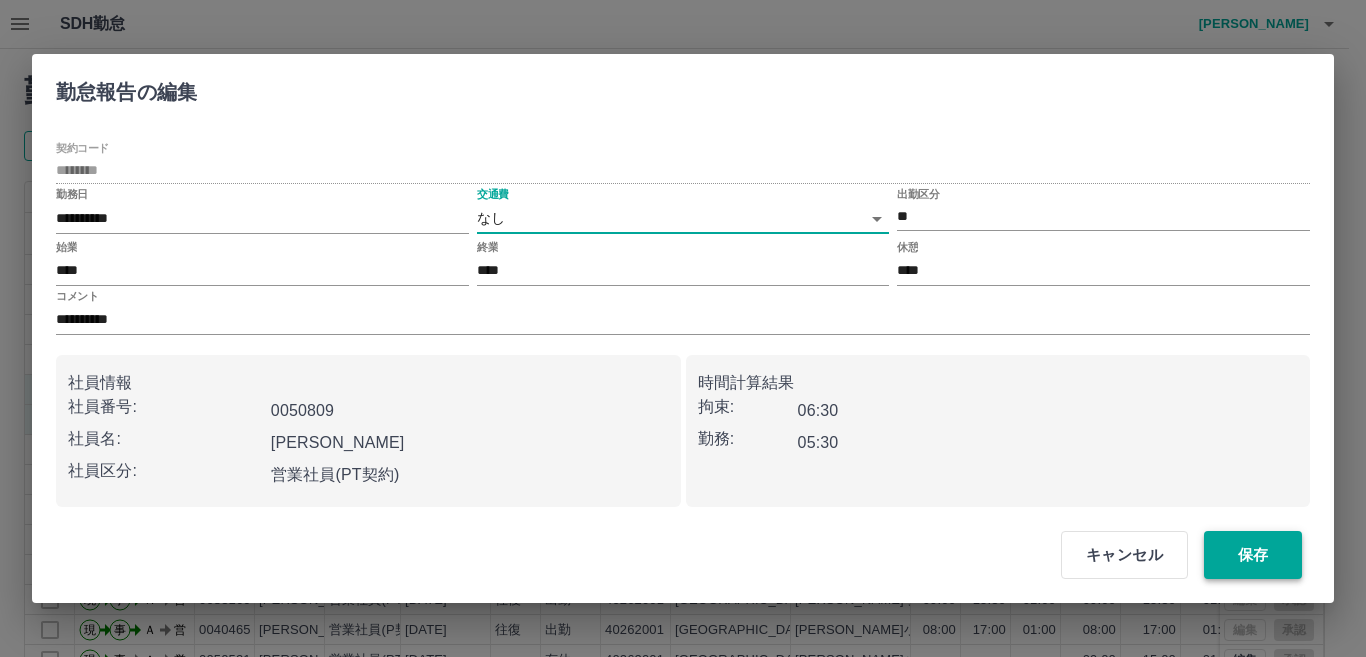 click on "保存" at bounding box center [1253, 555] 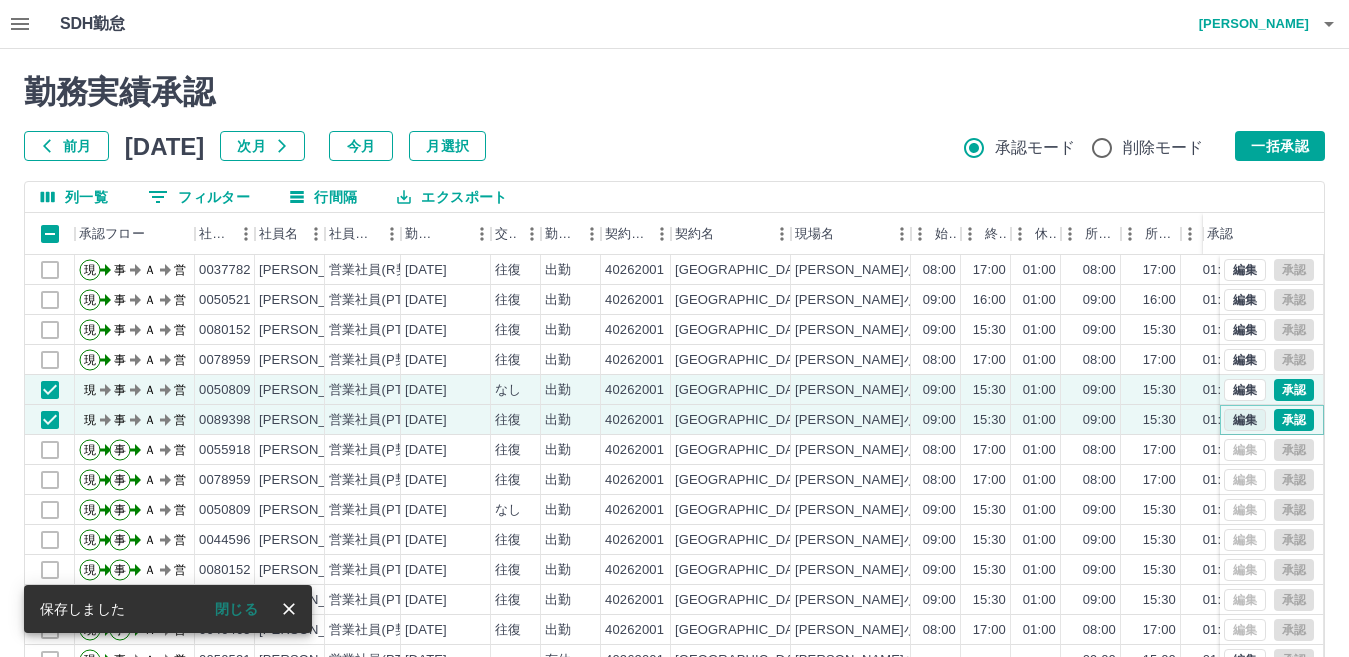 click on "編集" at bounding box center [1245, 420] 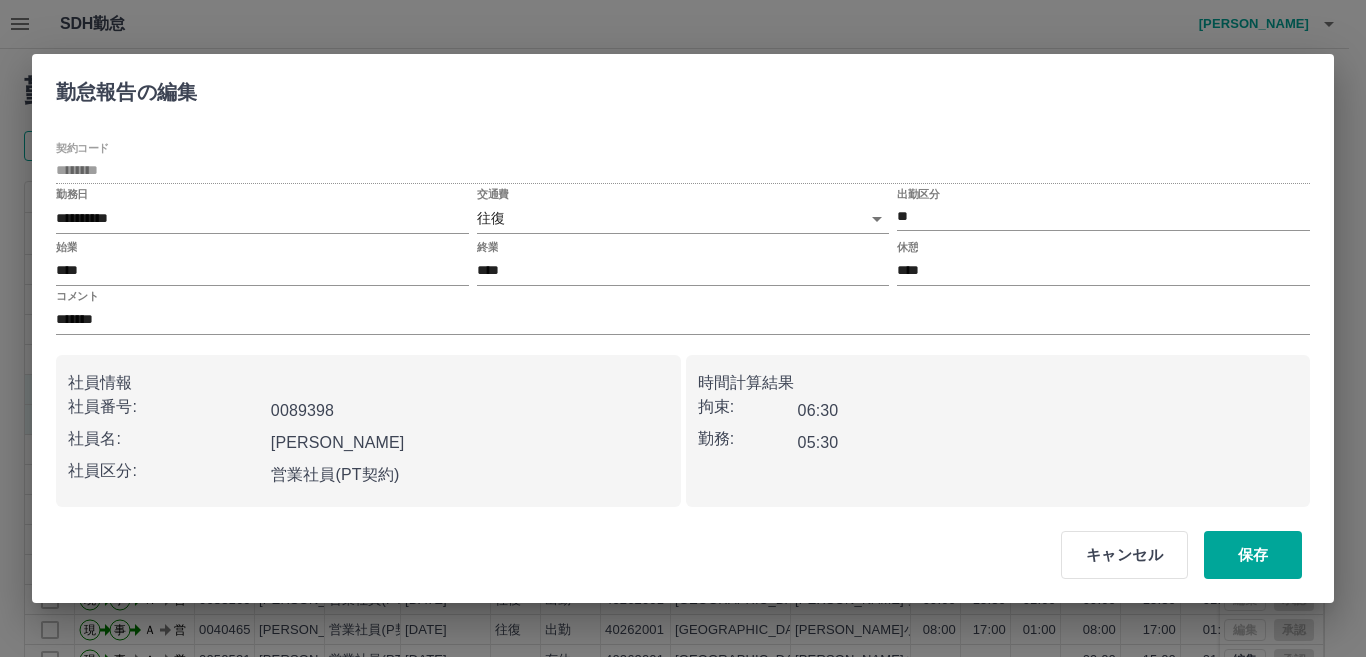 click on "SDH勤怠 門田　幸子 勤務実績承認 前月 2025年07月 次月 今月 月選択 承認モード 削除モード 一括承認 列一覧 0 フィルター 行間隔 エクスポート 承認フロー 社員番号 社員名 社員区分 勤務日 交通費 勤務区分 契約コード 契約名 現場名 始業 終業 休憩 所定開始 所定終業 所定休憩 拘束 勤務 遅刻等 コメント ステータス 承認 現 事 Ａ 営 0037782 今井　和美 営業社員(R契約) 2025-07-11 往復 出勤 40262001 福岡市 有田小学校 08:00 17:00 01:00 08:00 17:00 01:00 09:00 08:00 00:00 交通費なし　巡回 事務担当者承認待 現 事 Ａ 営 0050521 大山　知子 営業社員(PT契約) 2025-07-11 往復 出勤 40262001 福岡市 有田小学校 09:00 16:00 01:00 09:00 16:00 01:00 07:00 06:00 00:00 事務担当者承認待 現 事 Ａ 営 0080152 内海　あずさ 営業社員(PT契約) 2025-07-11 往復 出勤 40262001 福岡市 有田小学校 09:00 15:30 01:00 09:00 15:30 01:00 -" at bounding box center [683, 422] 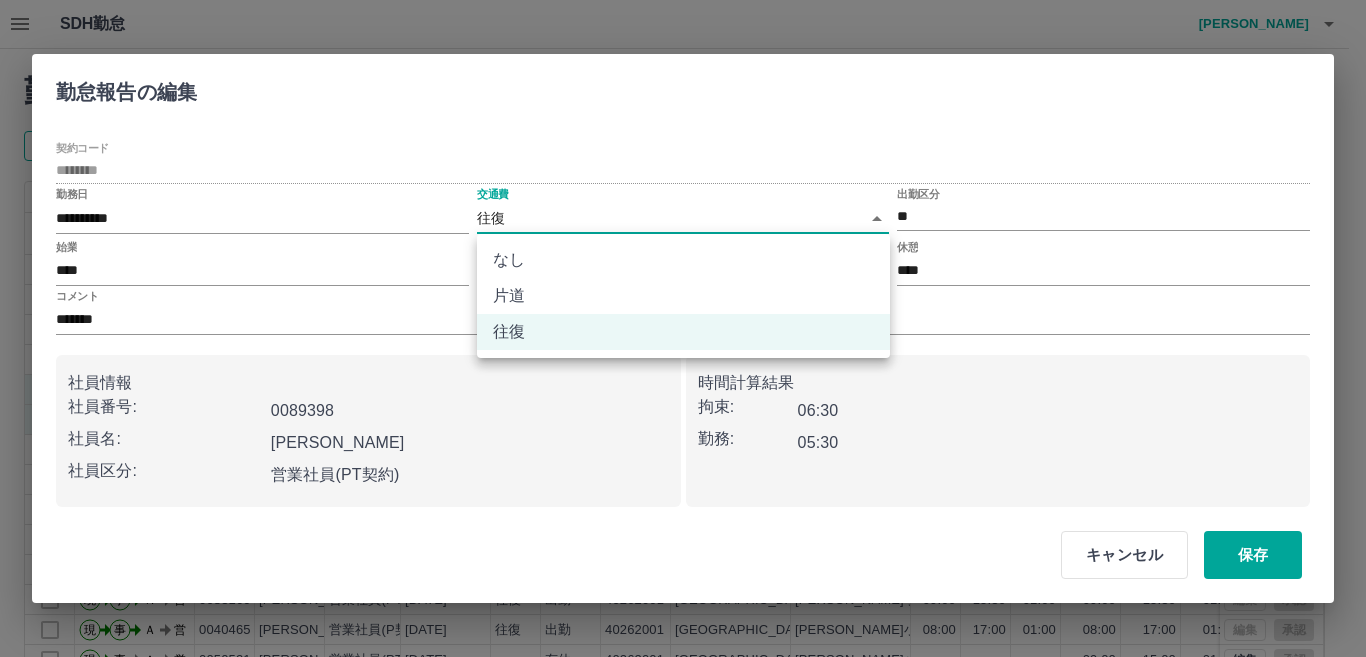 click on "なし" at bounding box center [683, 260] 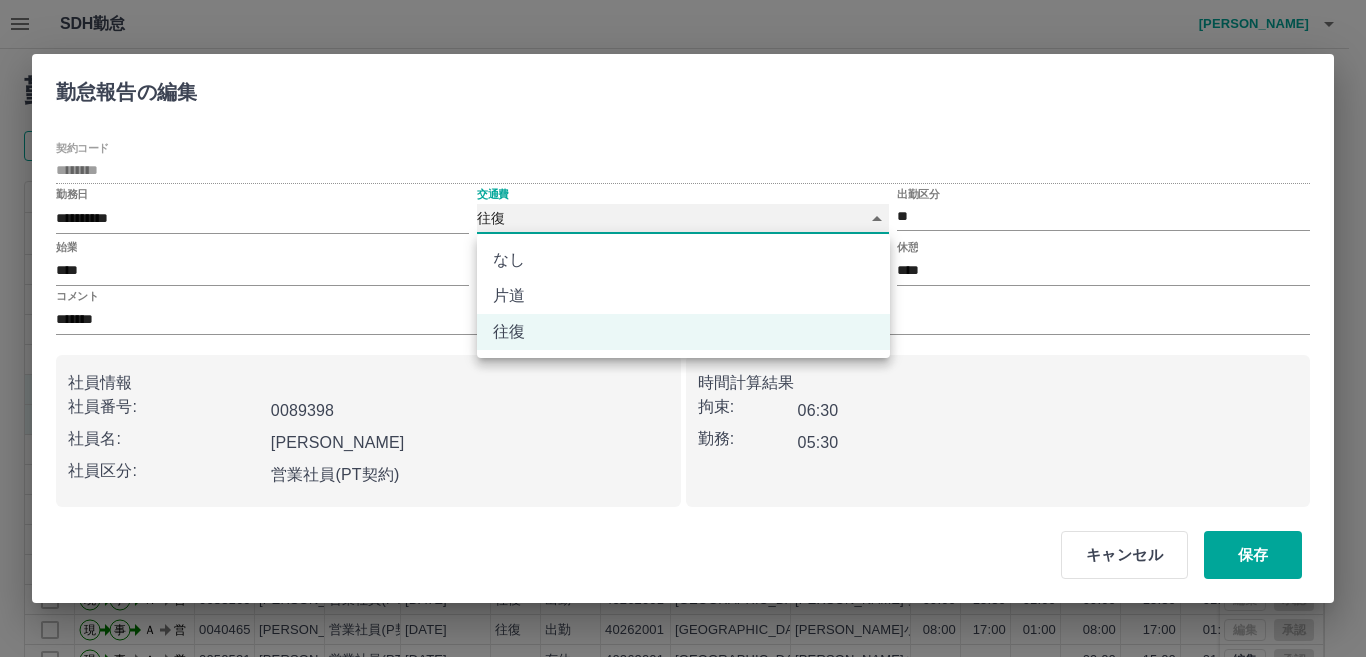 type on "****" 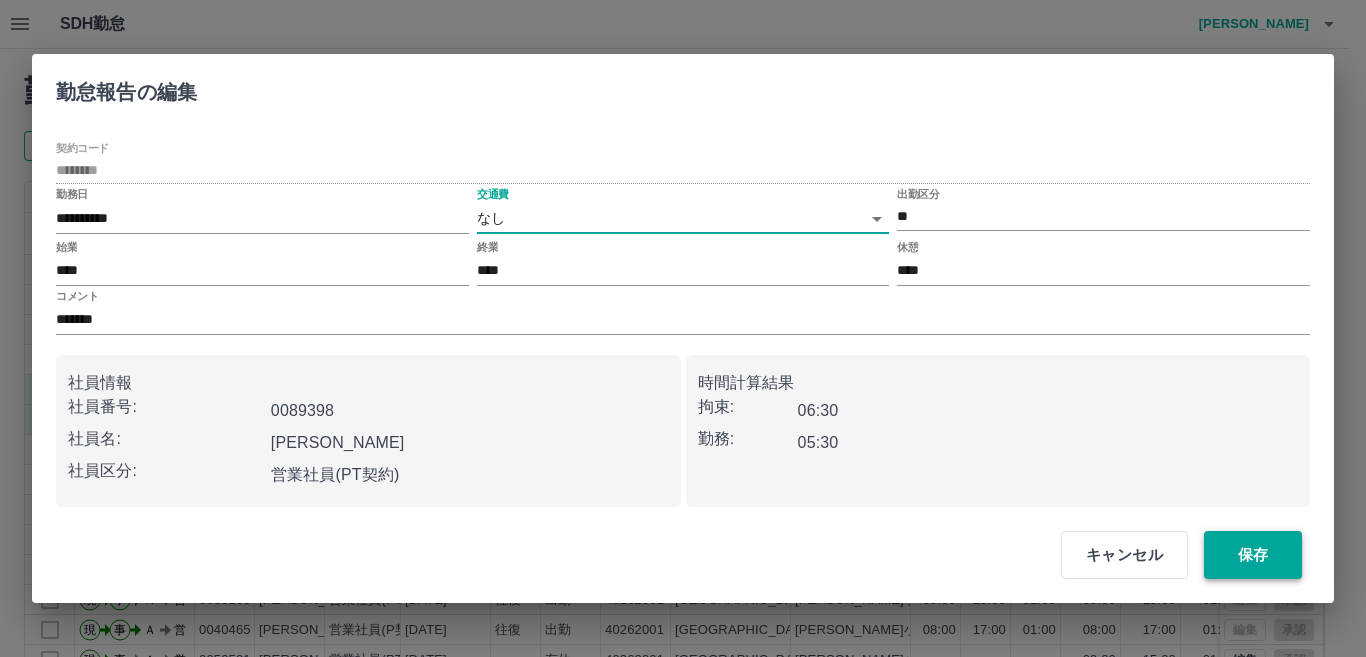click on "保存" at bounding box center [1253, 555] 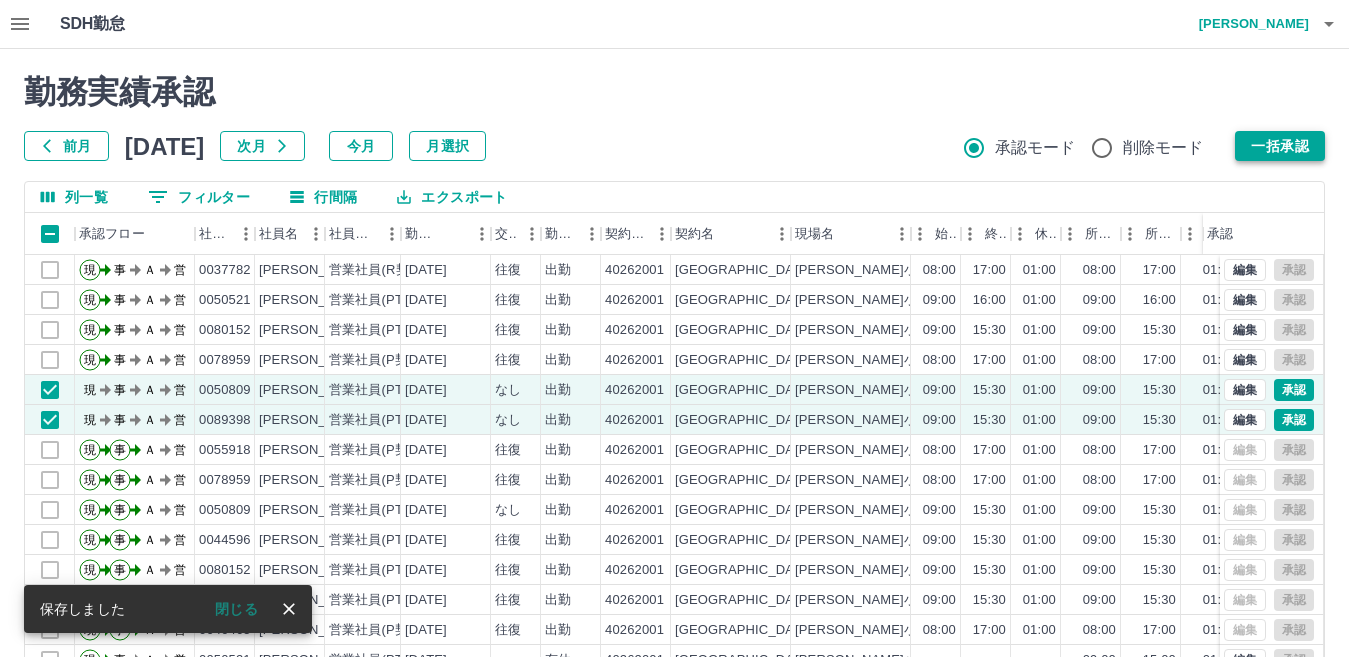 click on "一括承認" at bounding box center [1280, 146] 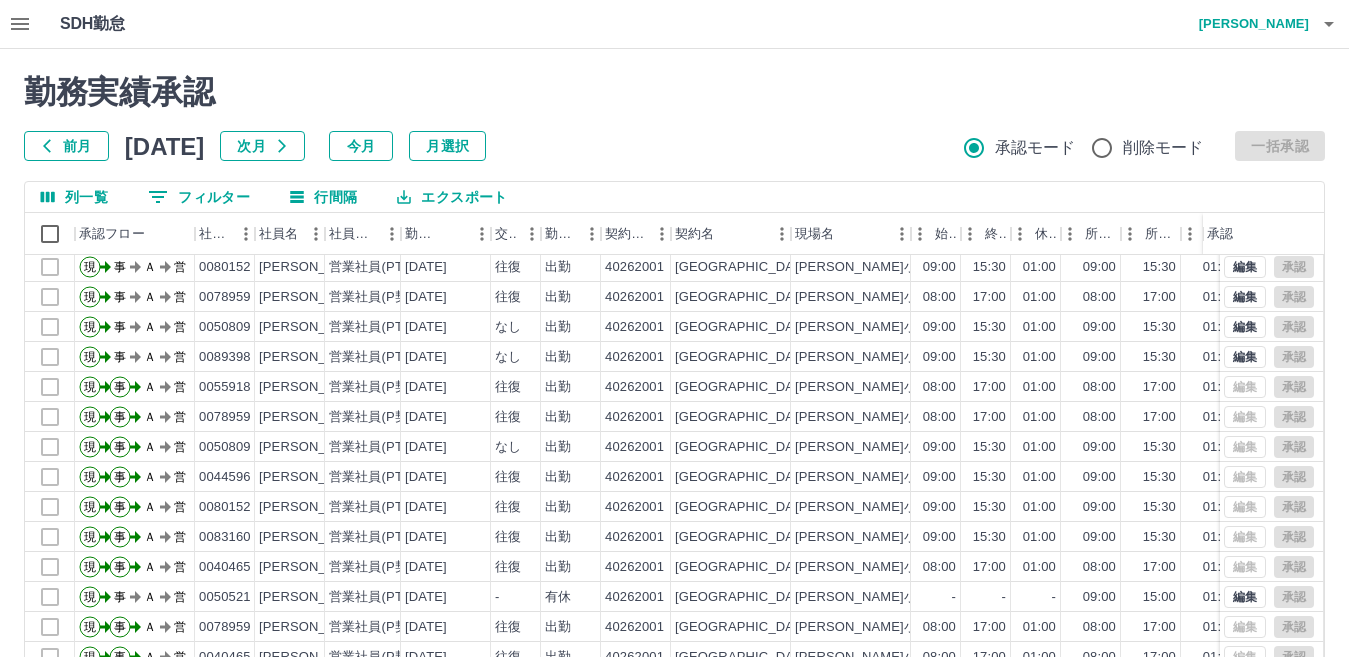 scroll, scrollTop: 104, scrollLeft: 0, axis: vertical 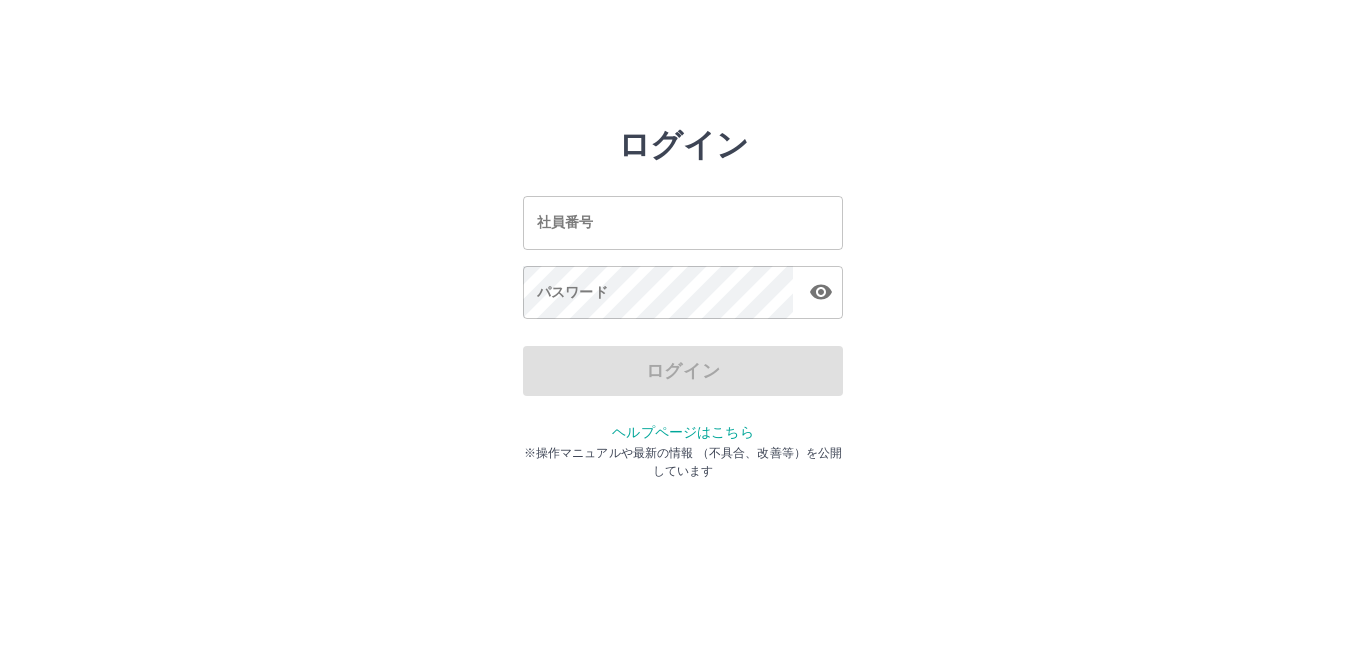 click on "社員番号" at bounding box center [683, 222] 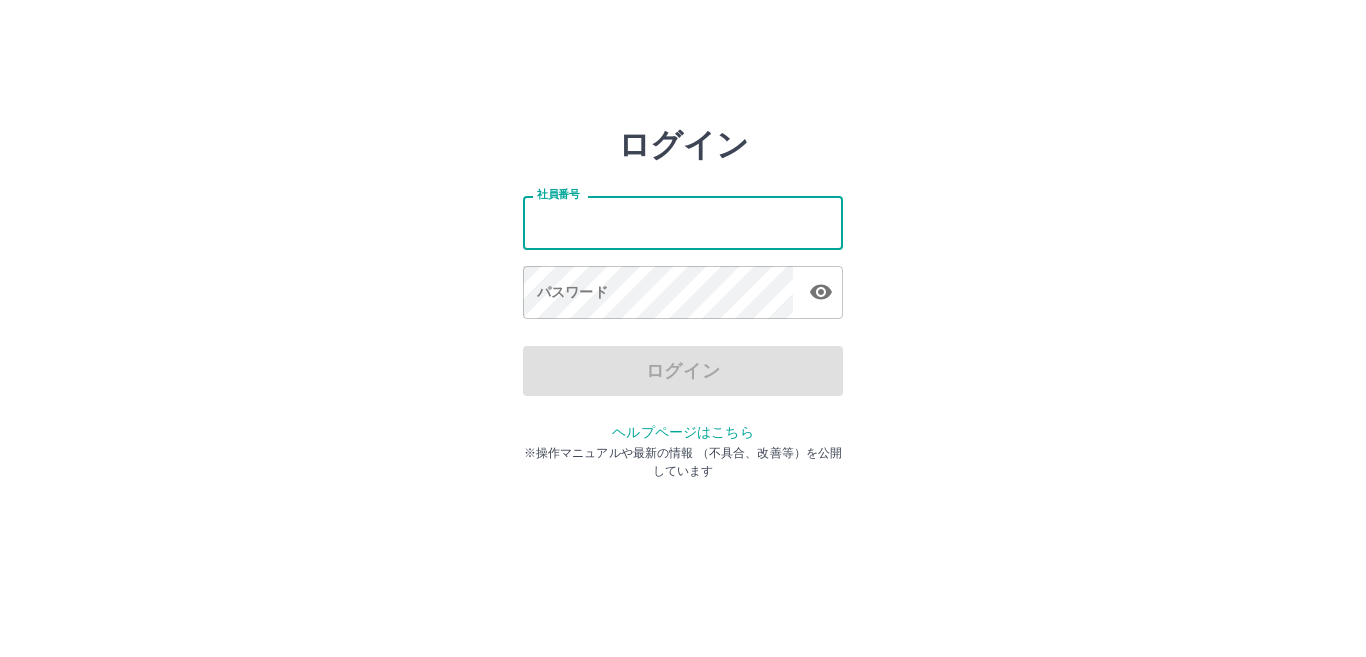 type on "*******" 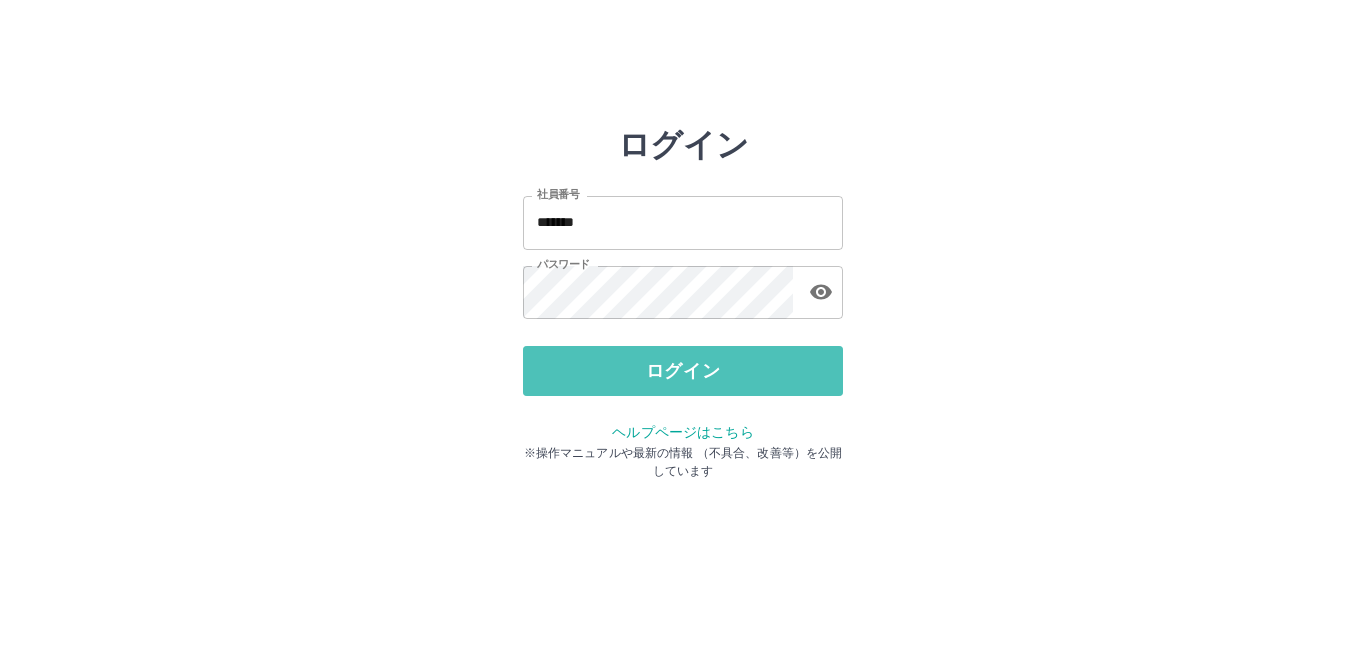 click on "ログイン" at bounding box center [683, 371] 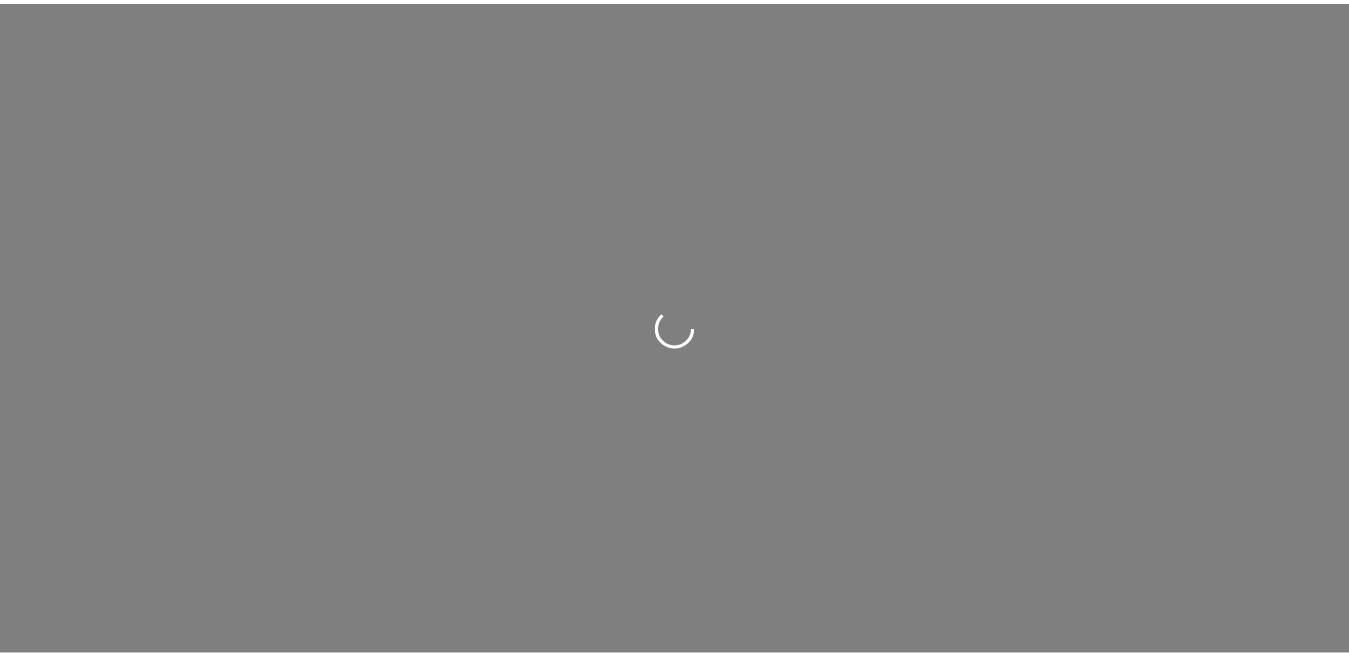scroll, scrollTop: 0, scrollLeft: 0, axis: both 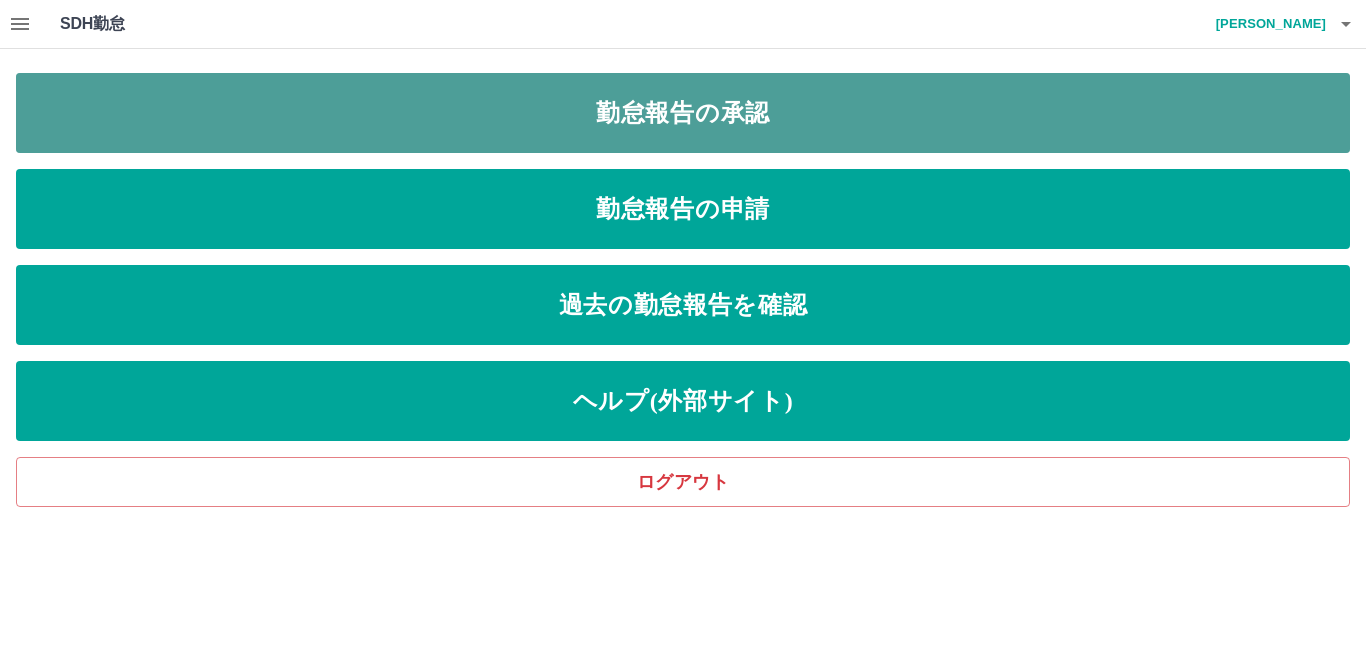 click on "勤怠報告の承認" at bounding box center [683, 113] 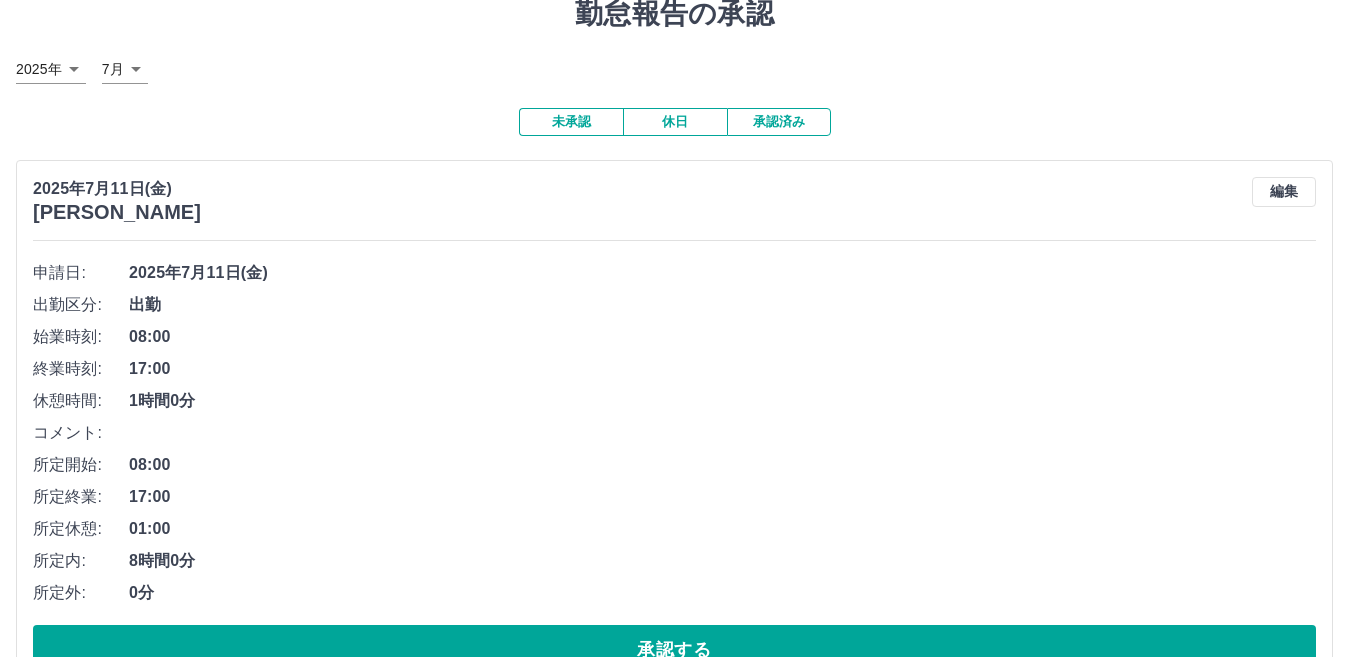 scroll, scrollTop: 300, scrollLeft: 0, axis: vertical 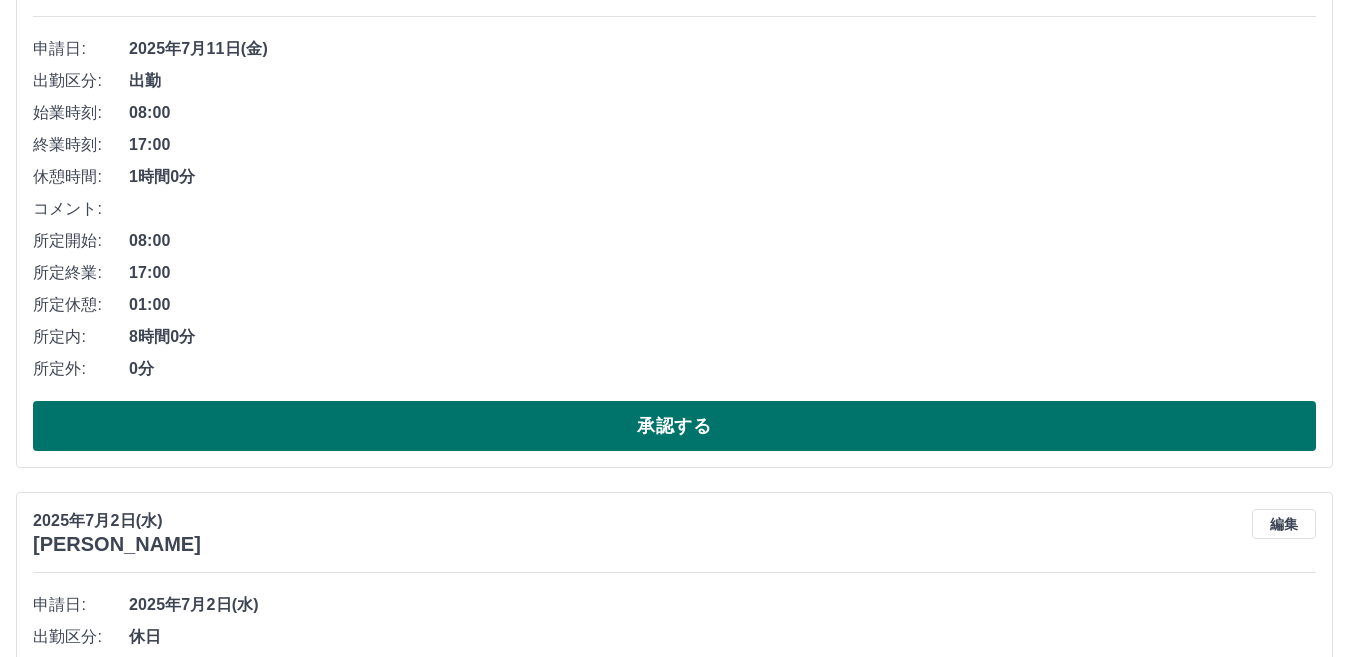 click on "承認する" at bounding box center [674, 426] 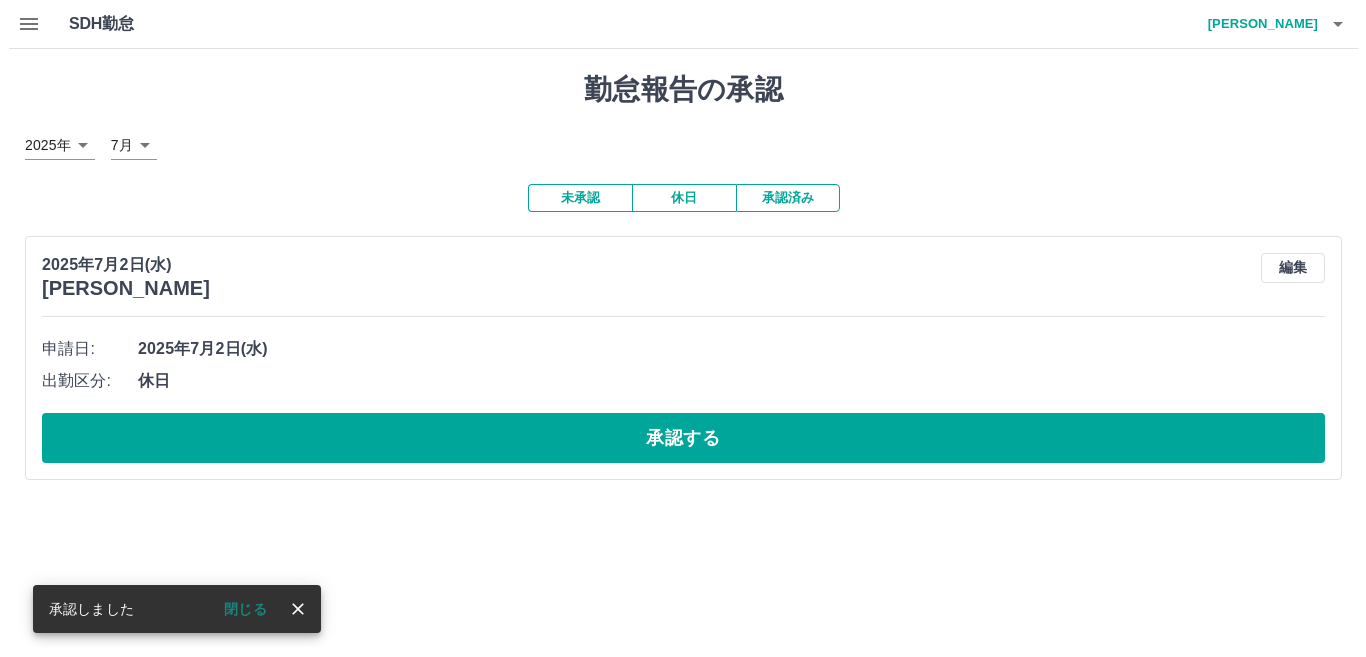 scroll, scrollTop: 0, scrollLeft: 0, axis: both 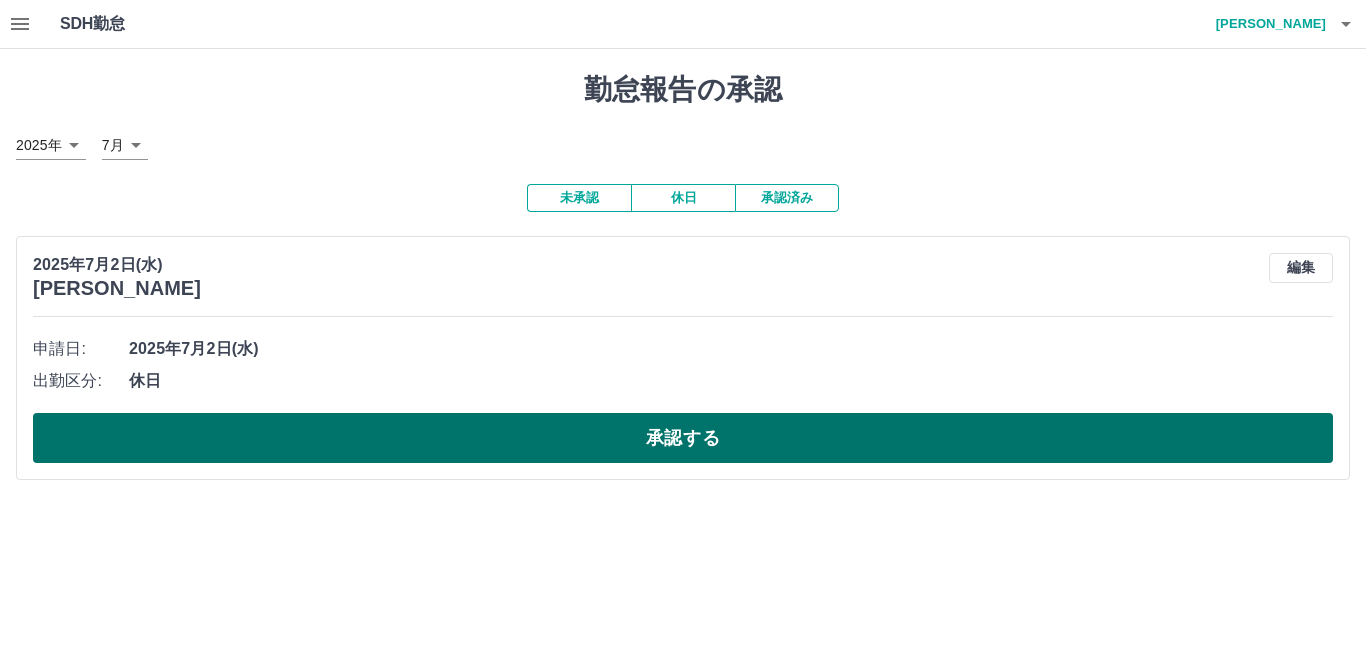 click on "承認する" at bounding box center (683, 438) 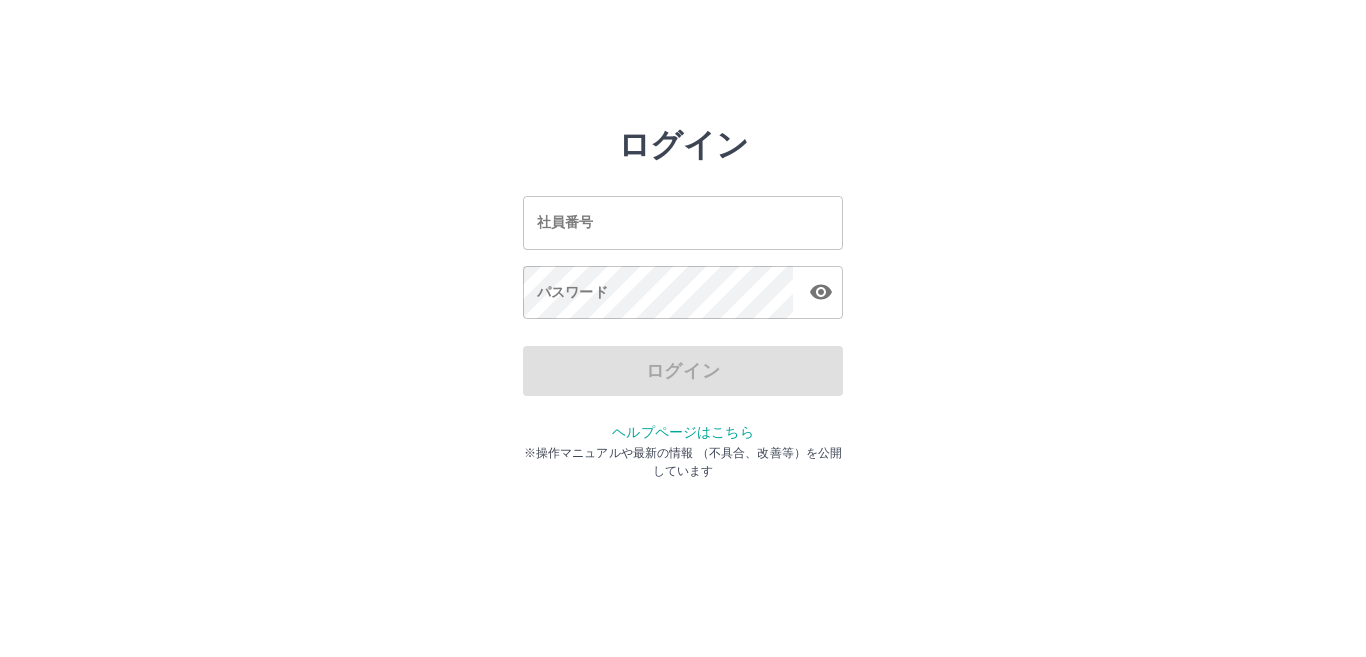 scroll, scrollTop: 0, scrollLeft: 0, axis: both 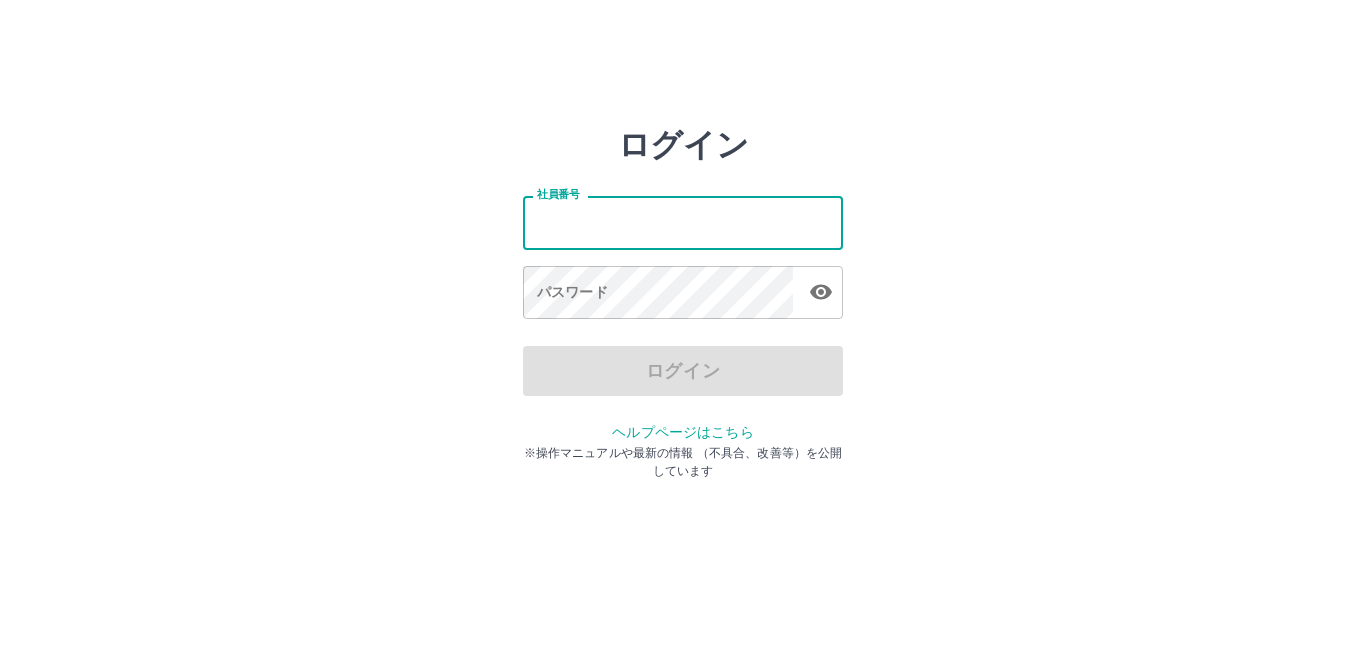 type on "*******" 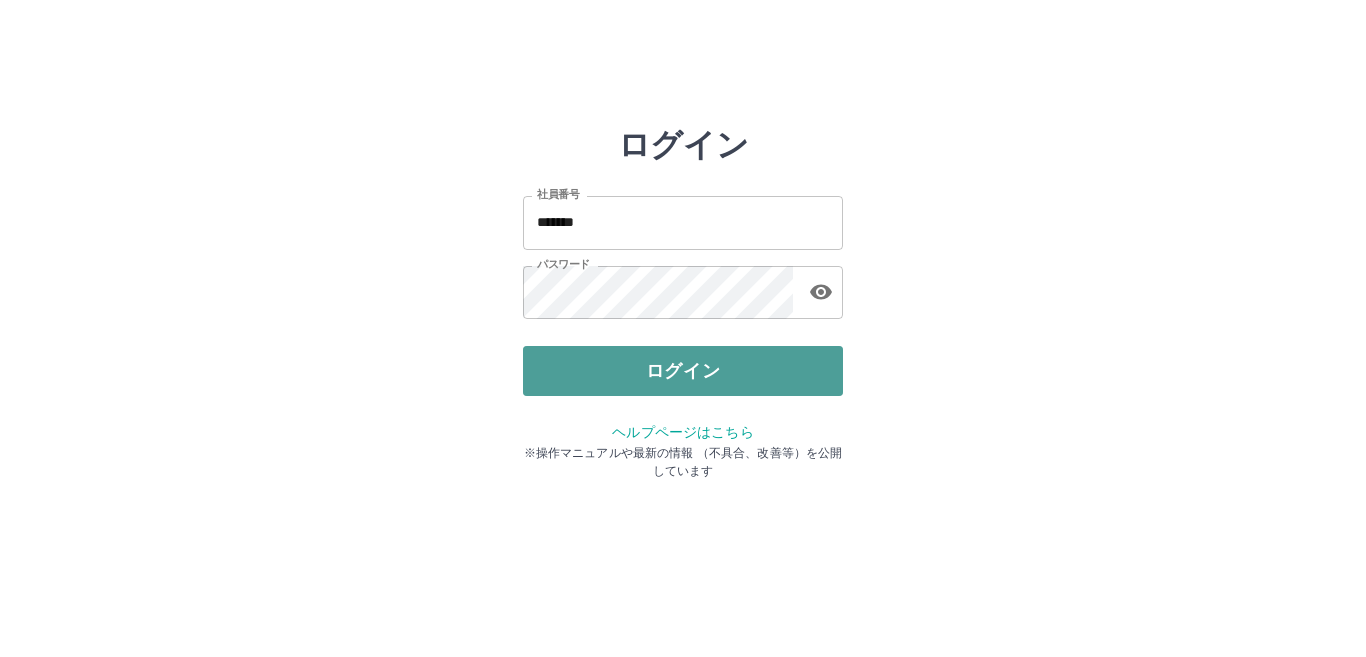 click on "ログイン" at bounding box center [683, 371] 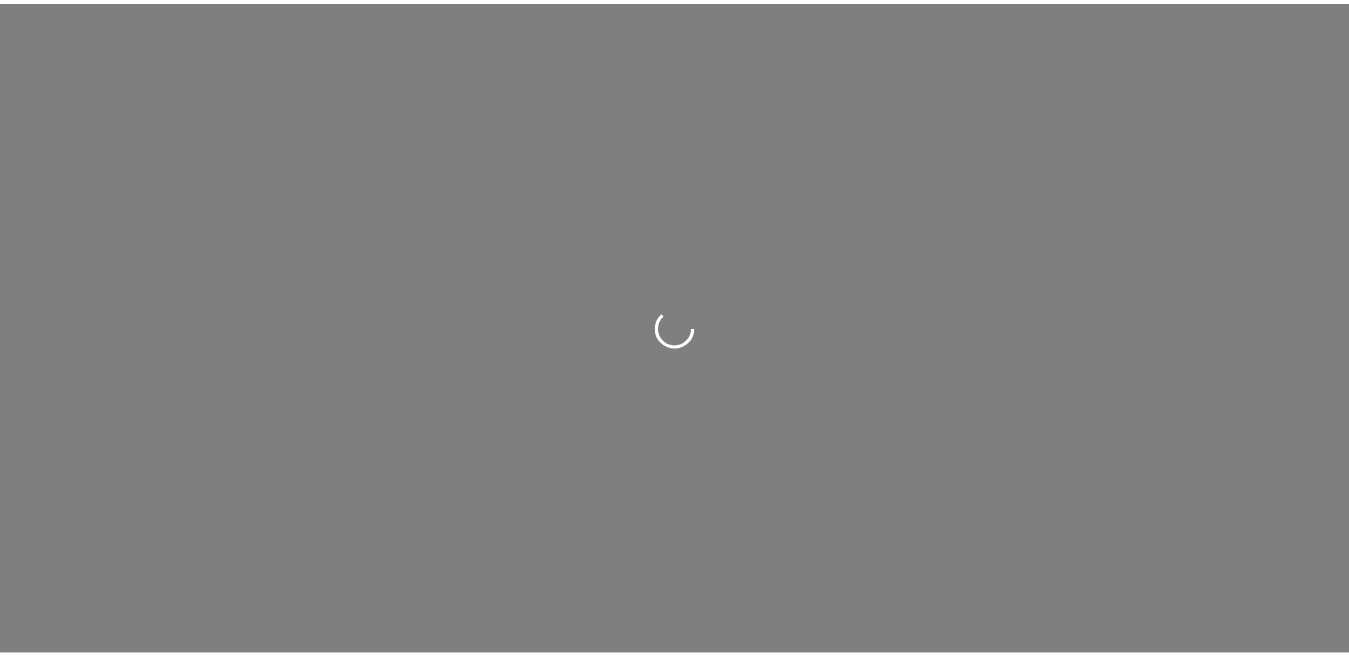 scroll, scrollTop: 0, scrollLeft: 0, axis: both 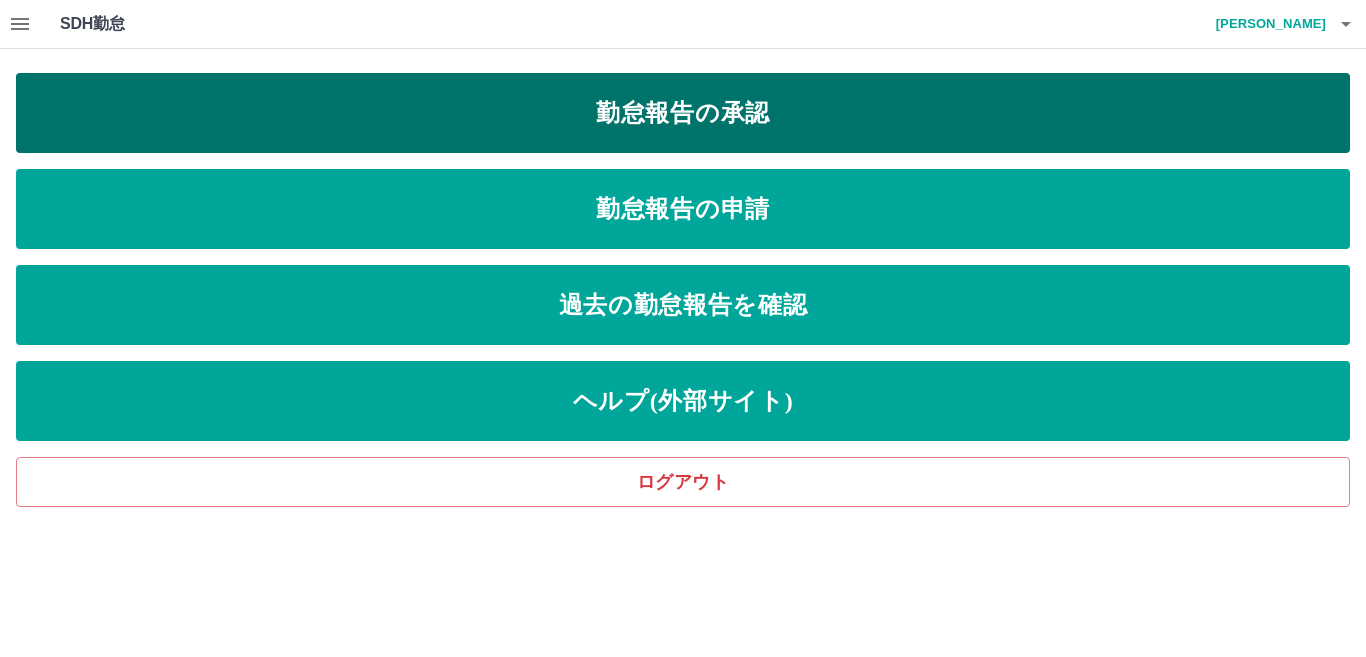 click on "勤怠報告の承認" at bounding box center (683, 113) 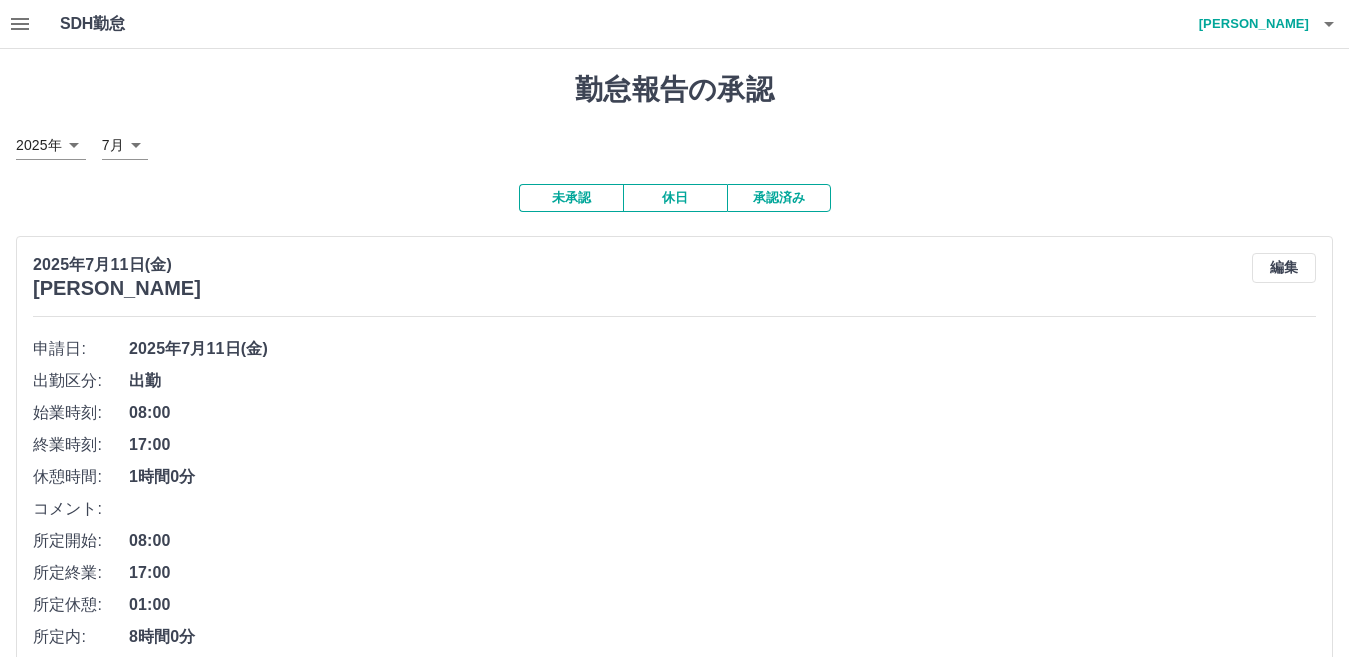scroll, scrollTop: 137, scrollLeft: 0, axis: vertical 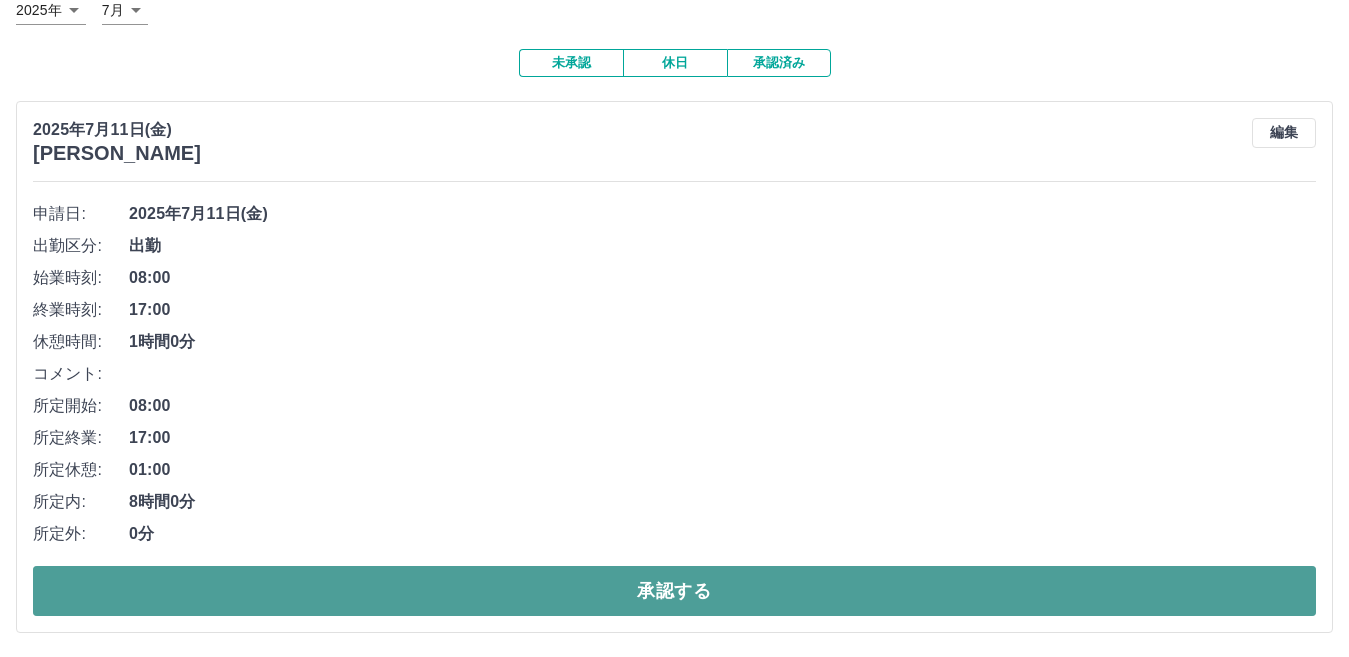 click on "承認する" at bounding box center [674, 591] 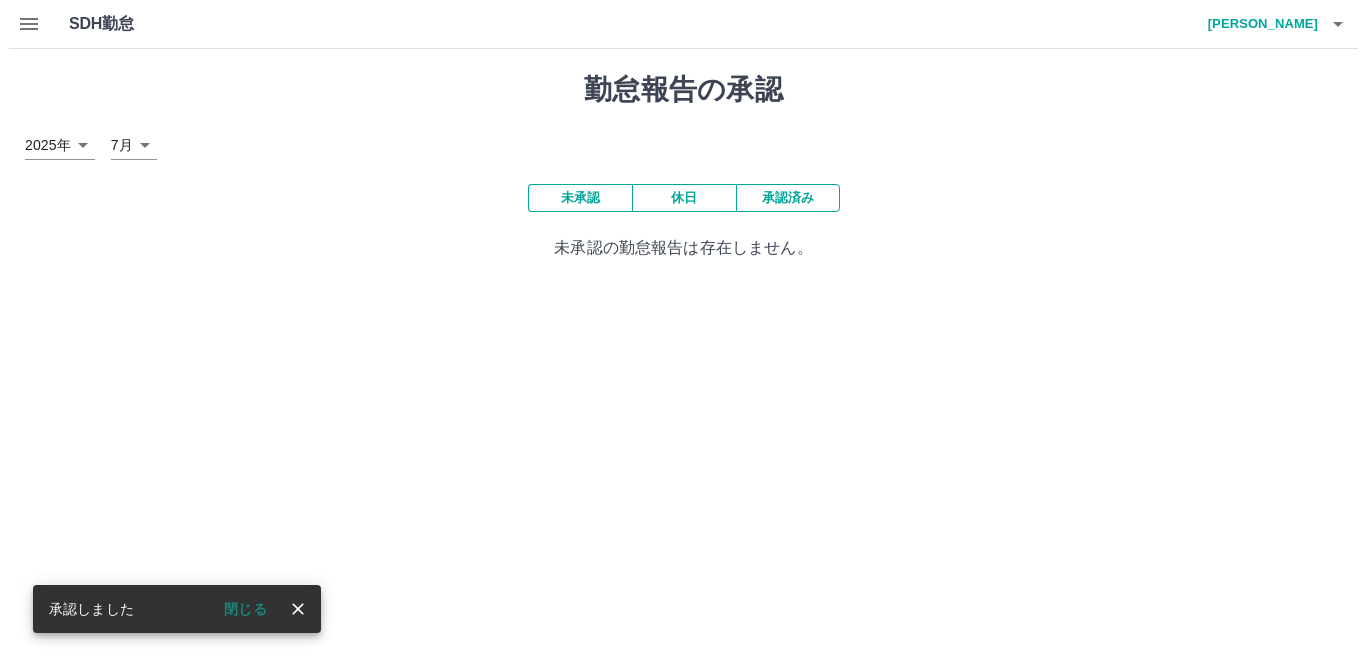 scroll, scrollTop: 0, scrollLeft: 0, axis: both 